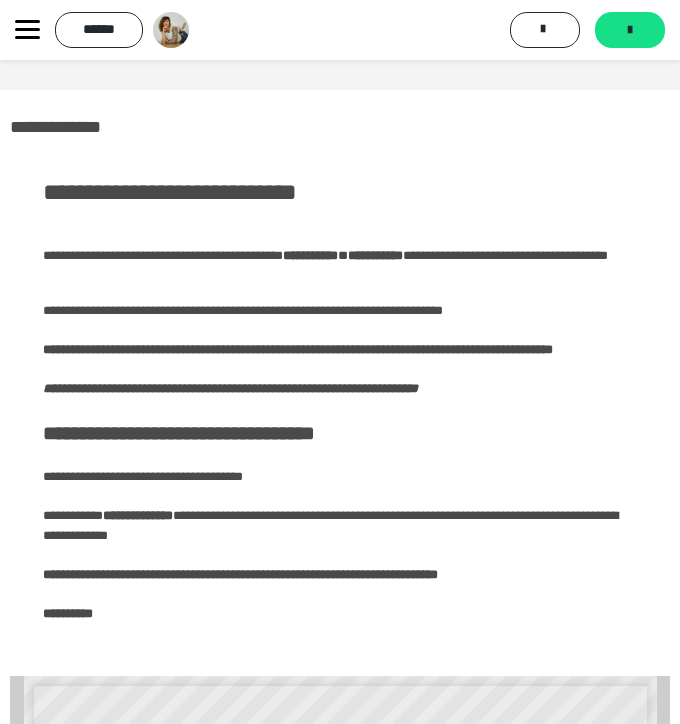 scroll, scrollTop: 447, scrollLeft: 0, axis: vertical 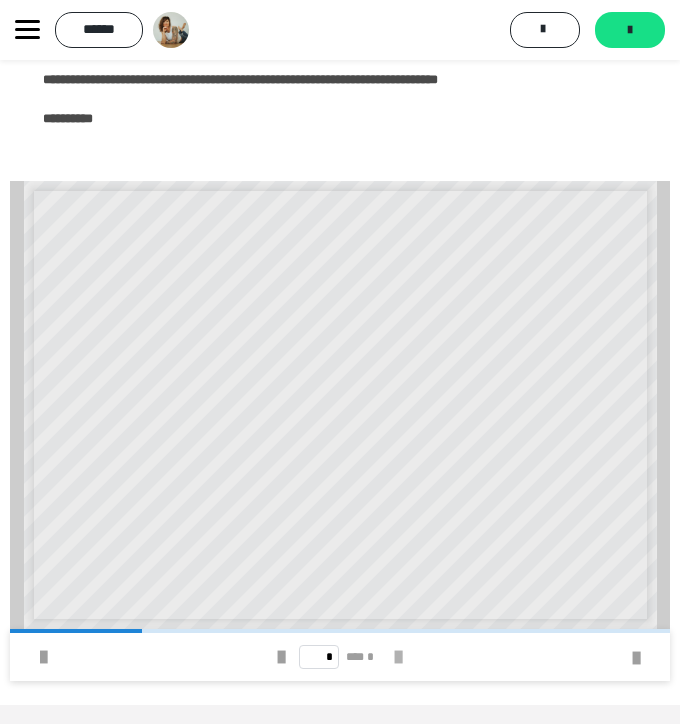 click at bounding box center [398, 657] 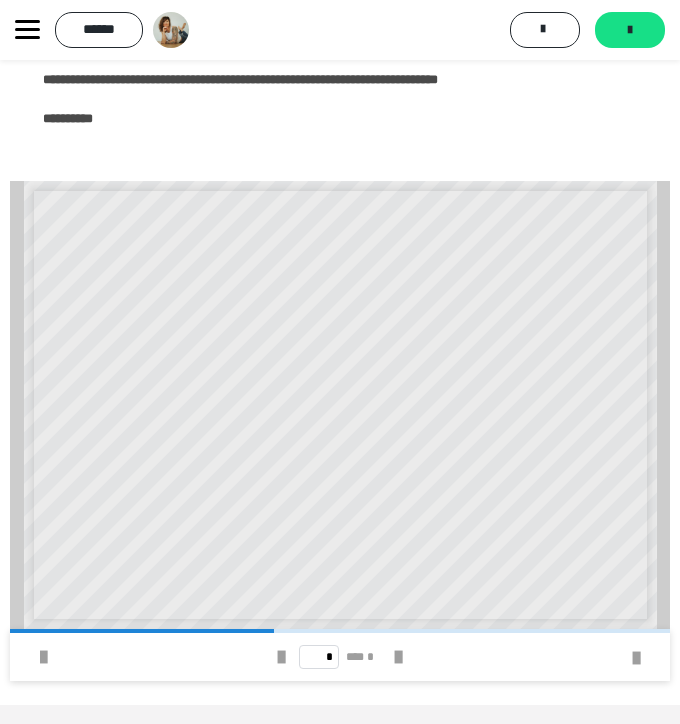 click on "* *** *" at bounding box center (340, 657) 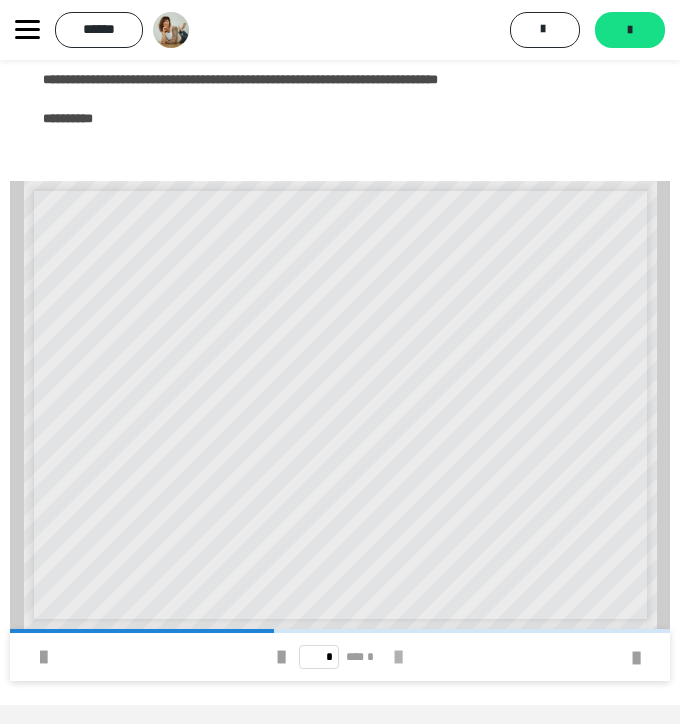 click at bounding box center [398, 657] 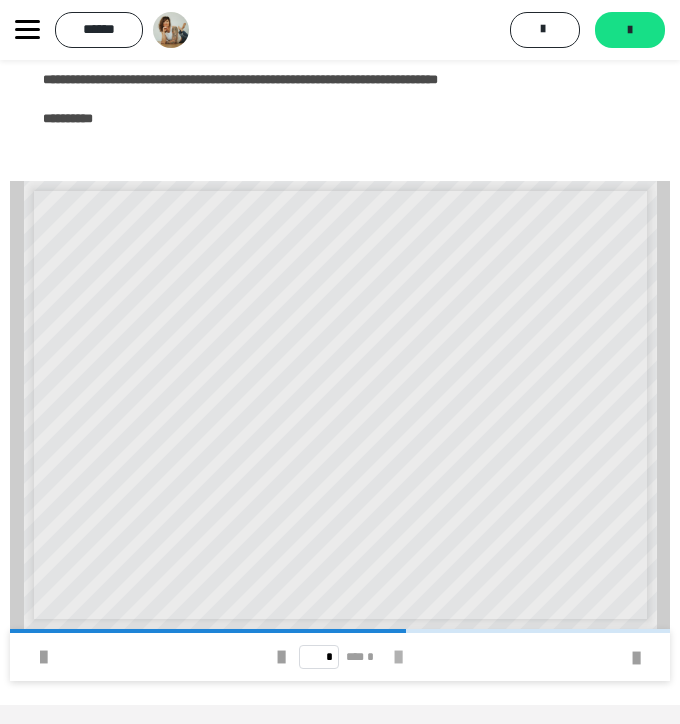click at bounding box center [398, 657] 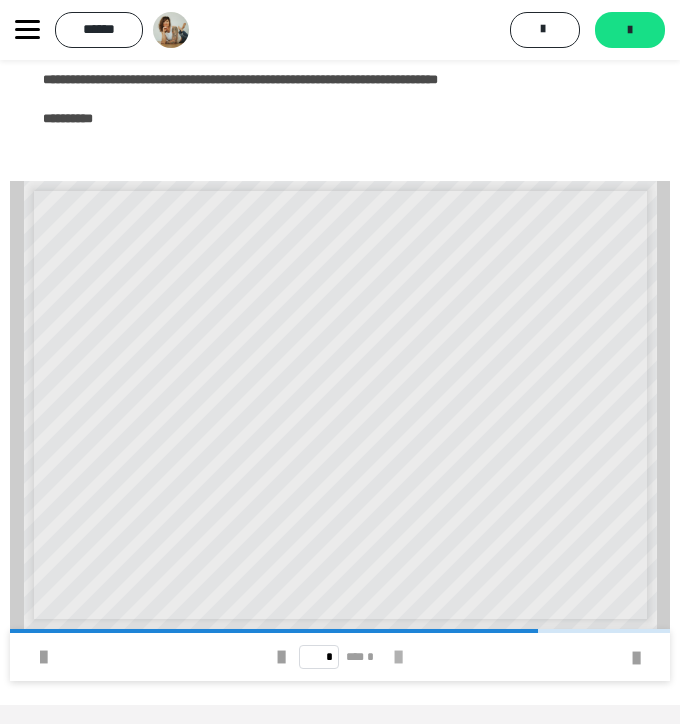 click at bounding box center (398, 657) 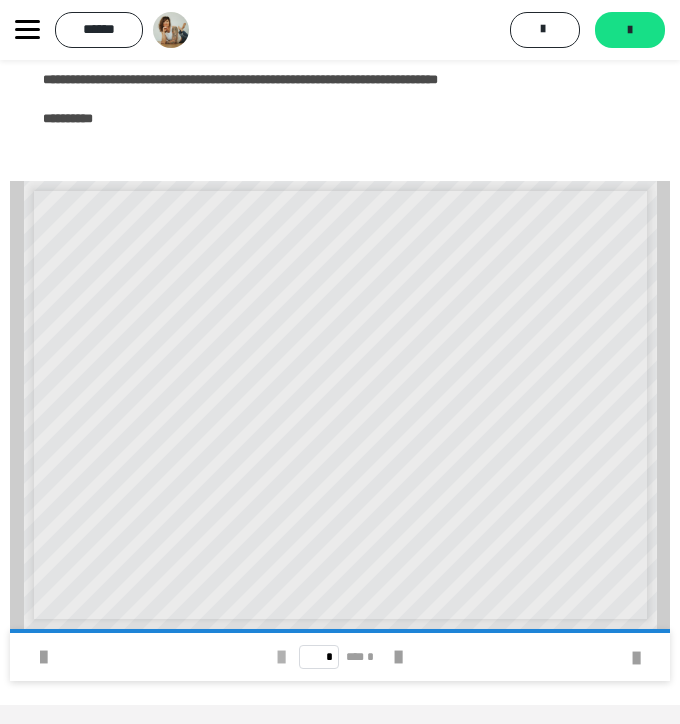 click at bounding box center [281, 657] 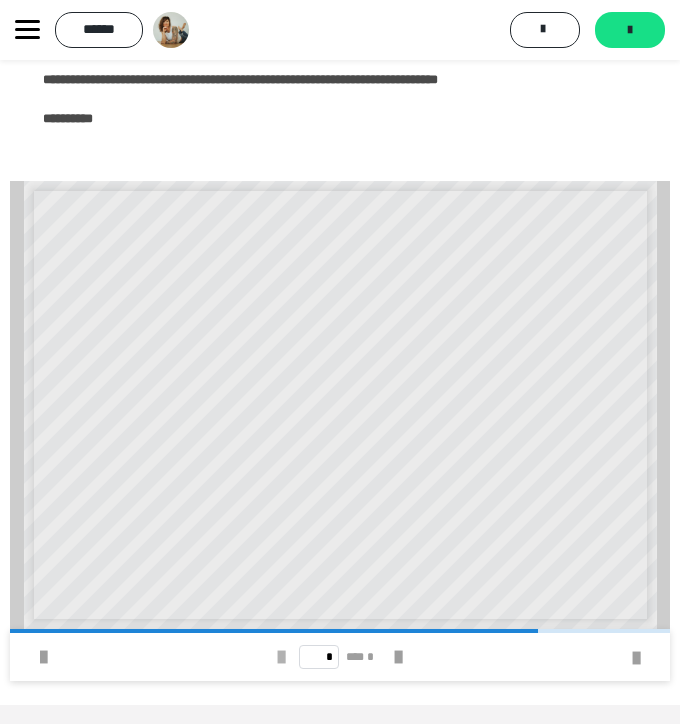 click at bounding box center [281, 657] 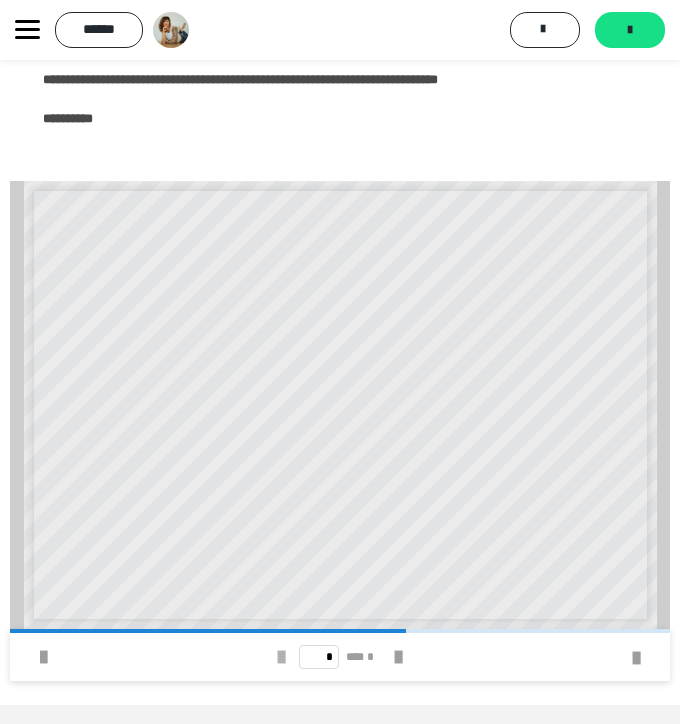 click at bounding box center (281, 657) 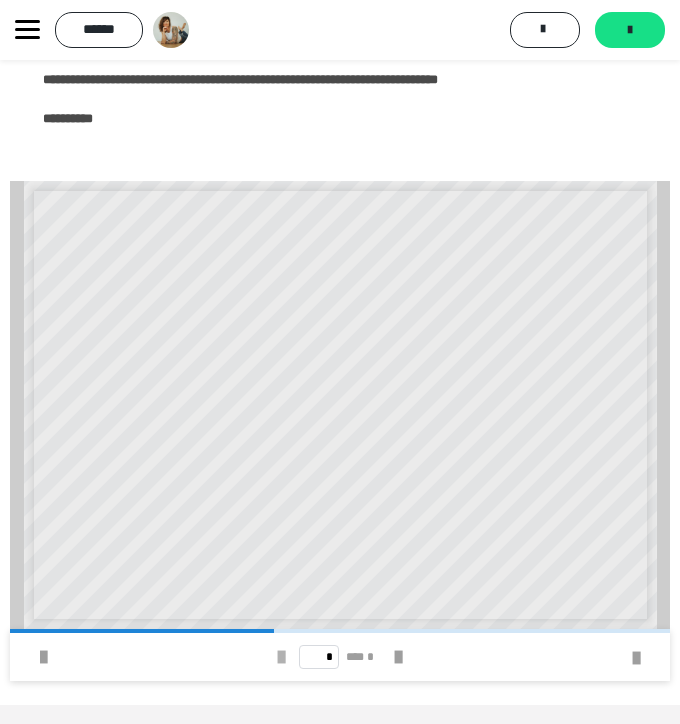 click at bounding box center (281, 657) 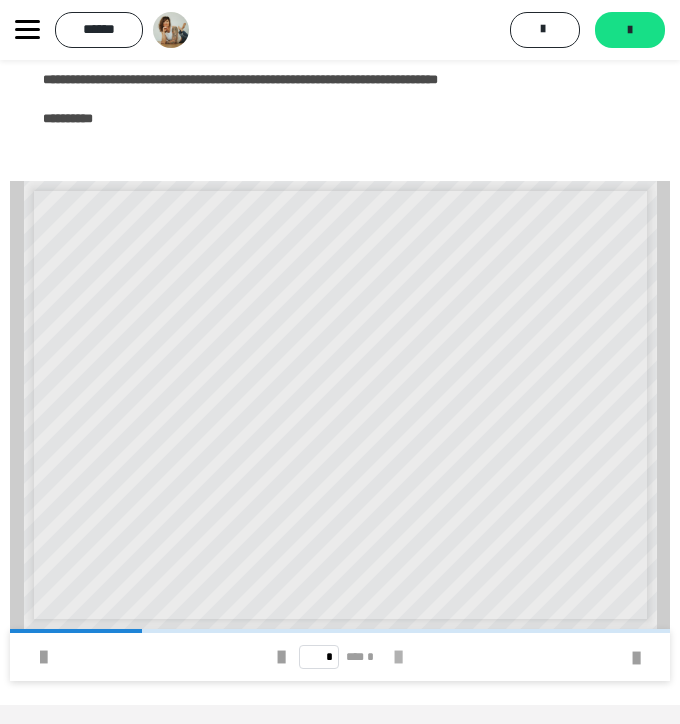 click at bounding box center [398, 657] 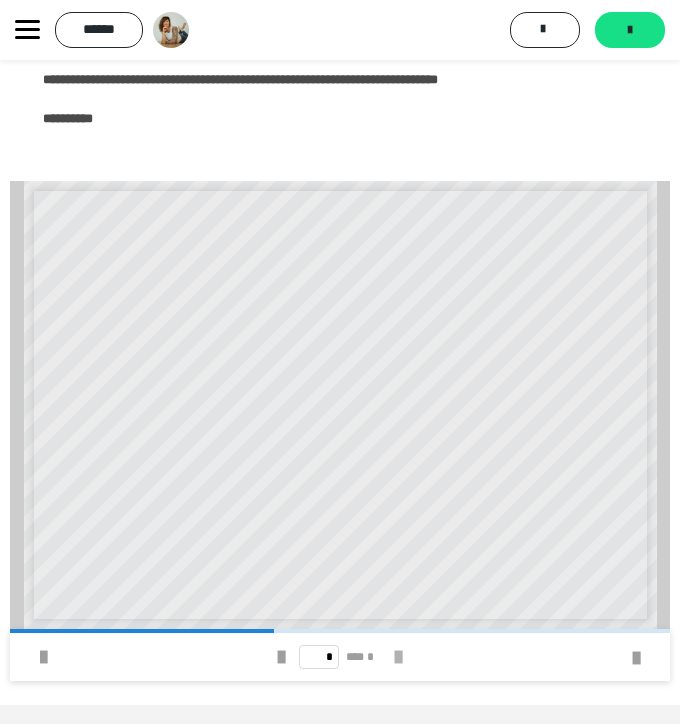 click at bounding box center [398, 657] 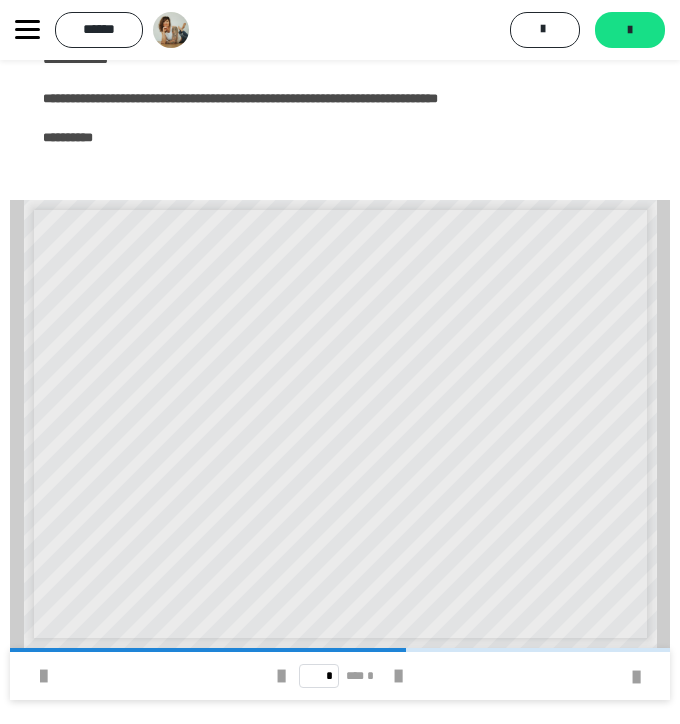 scroll, scrollTop: 505, scrollLeft: 0, axis: vertical 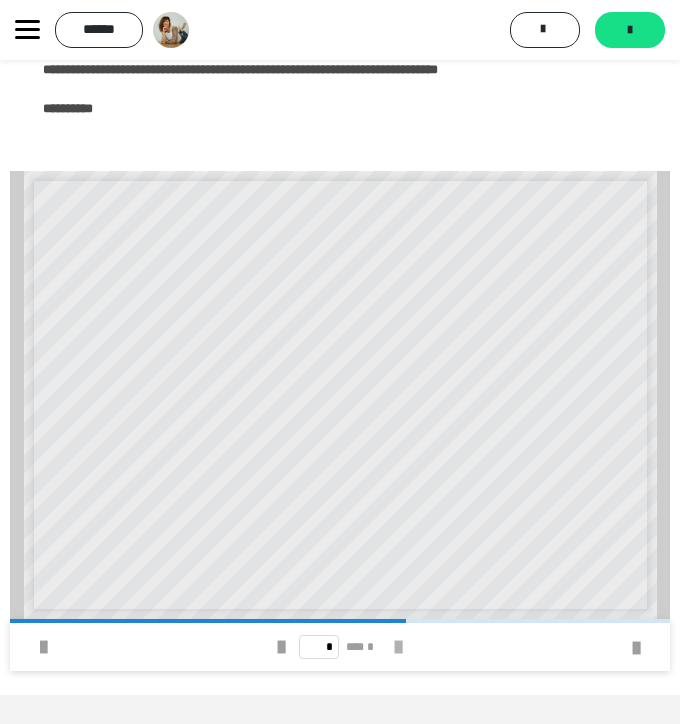 click at bounding box center (398, 647) 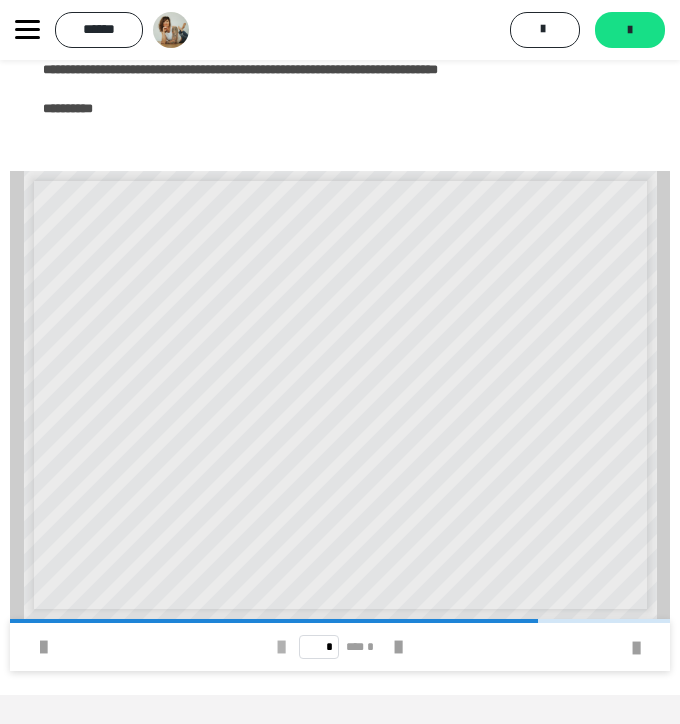 click at bounding box center [281, 647] 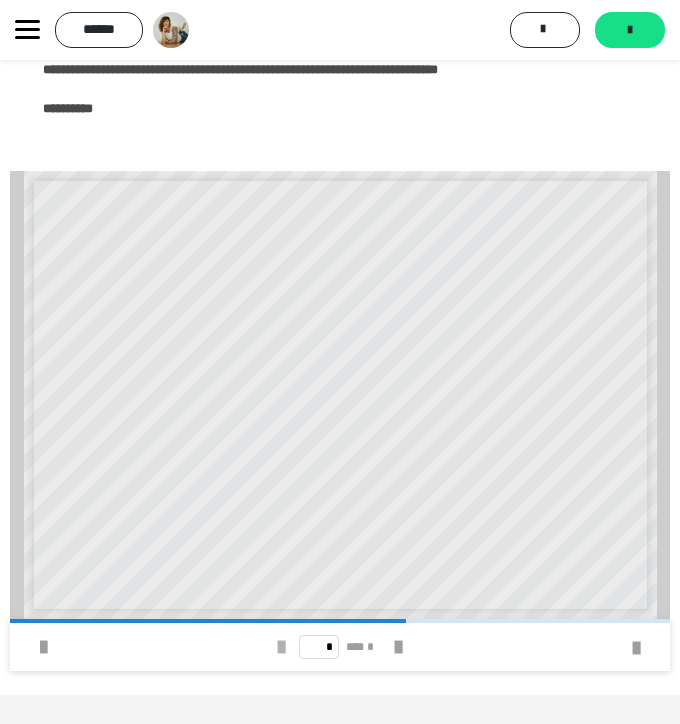 click at bounding box center [281, 647] 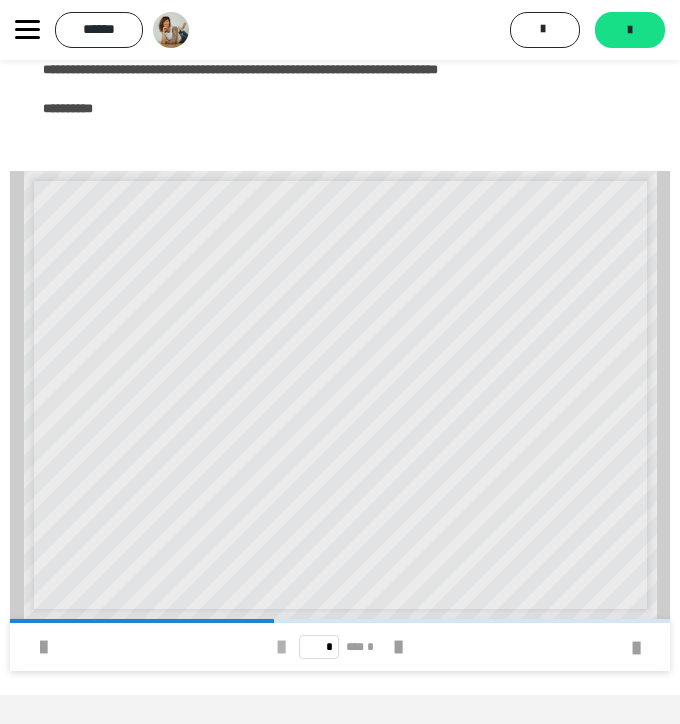 click at bounding box center [281, 647] 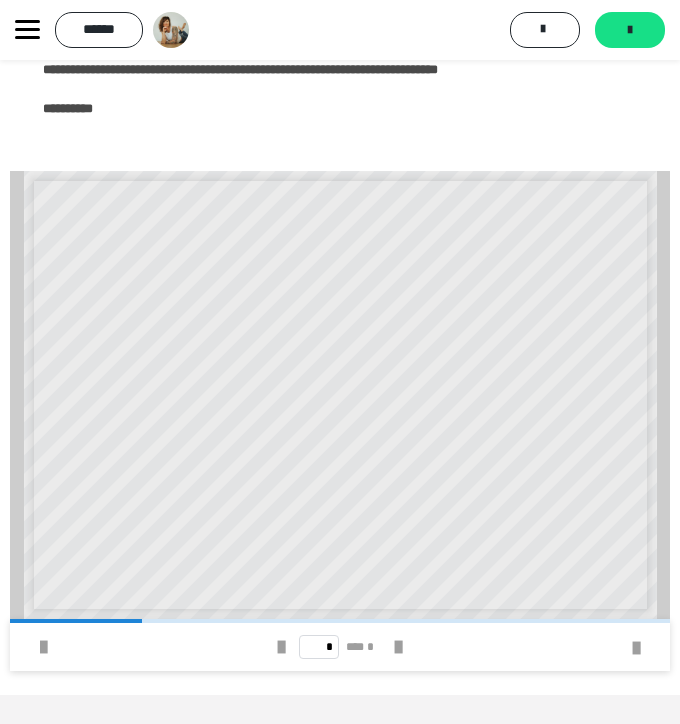 scroll, scrollTop: 505, scrollLeft: 0, axis: vertical 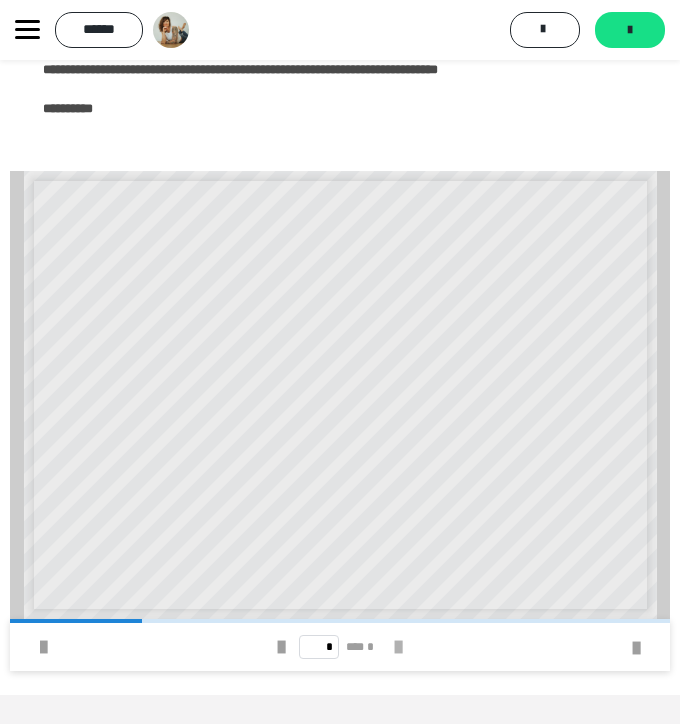 click at bounding box center [398, 647] 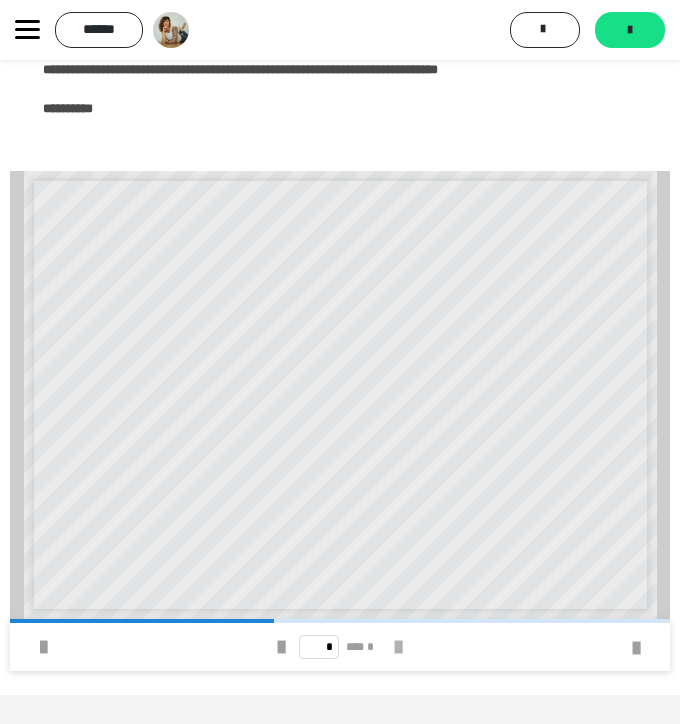 click at bounding box center (398, 647) 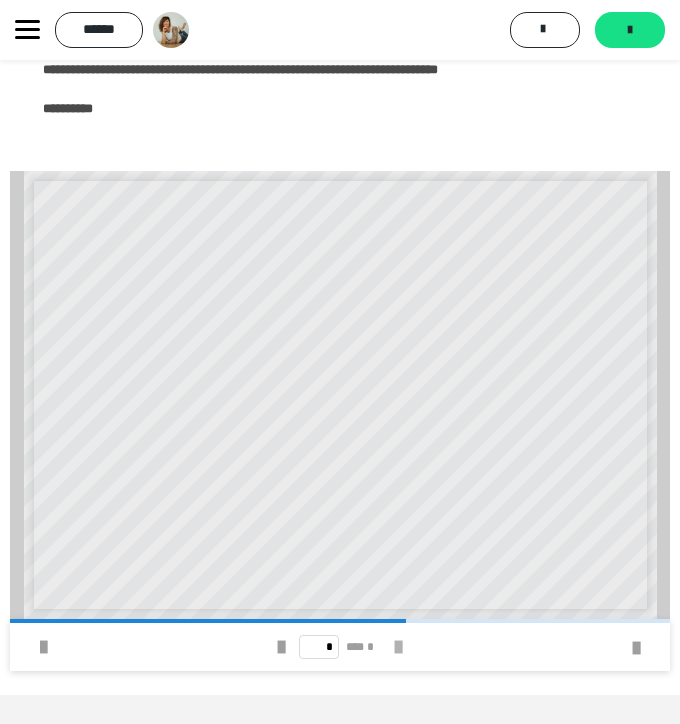 click at bounding box center [398, 647] 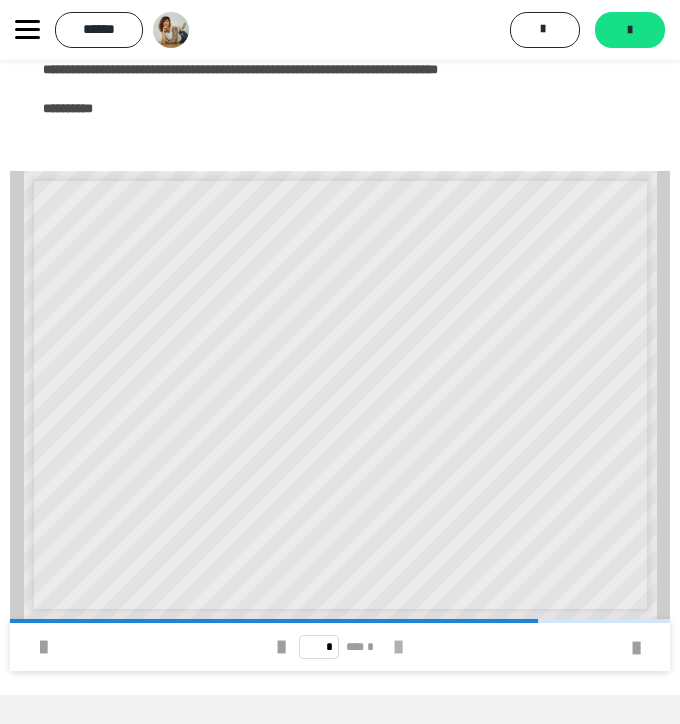 click at bounding box center [398, 647] 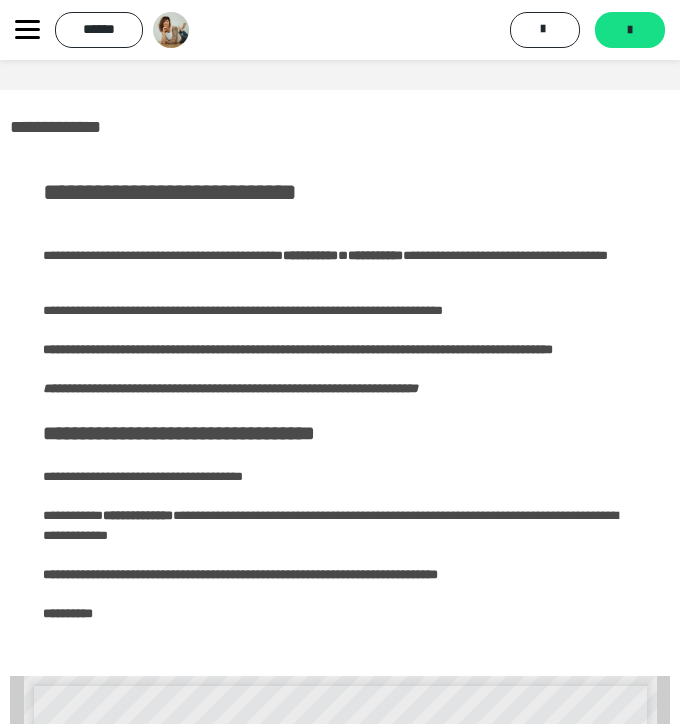 scroll, scrollTop: 28, scrollLeft: 0, axis: vertical 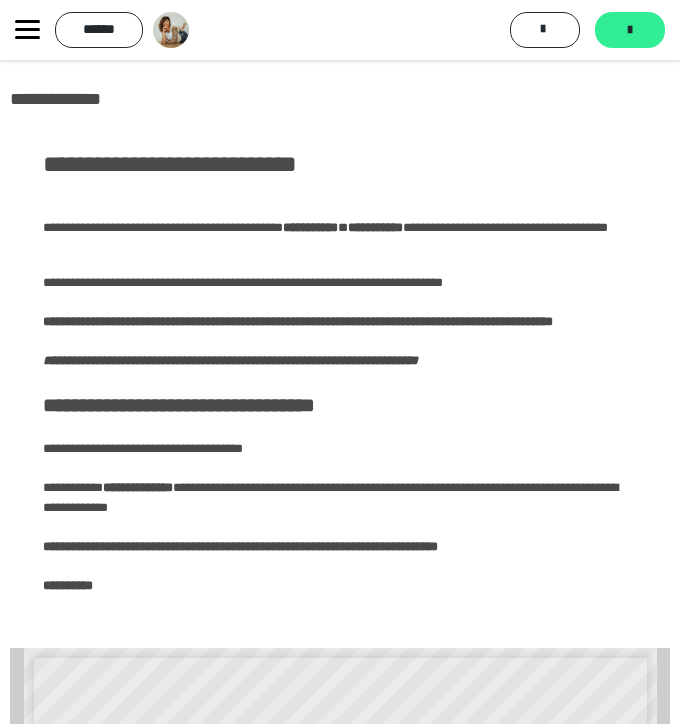 click on "*******" at bounding box center (630, 30) 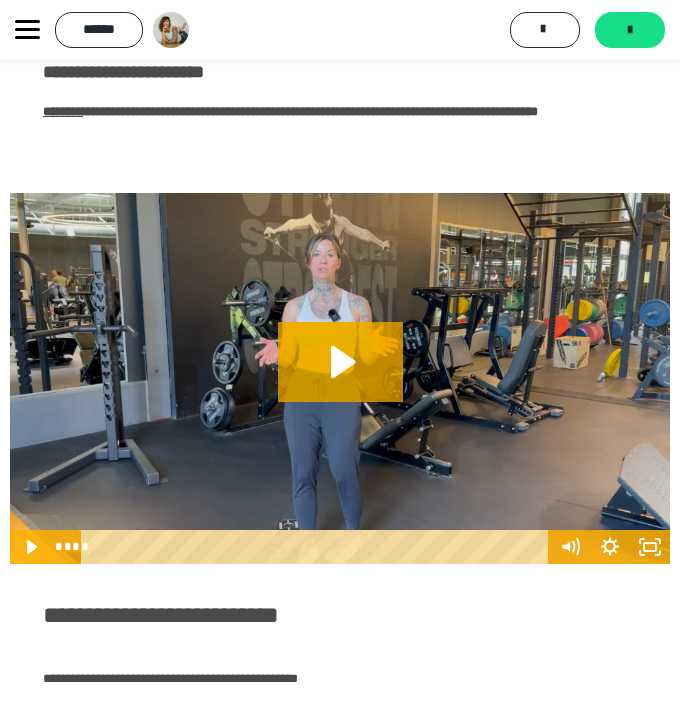 scroll, scrollTop: 205, scrollLeft: 0, axis: vertical 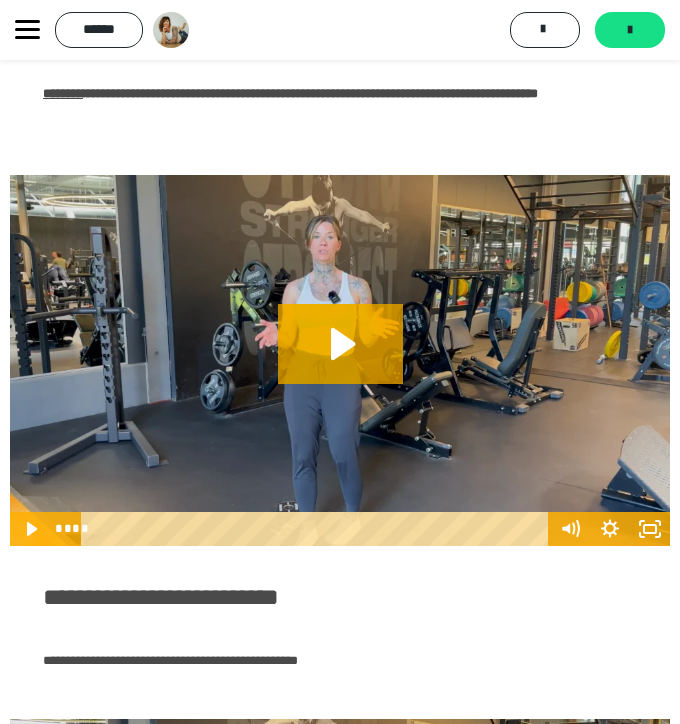 click 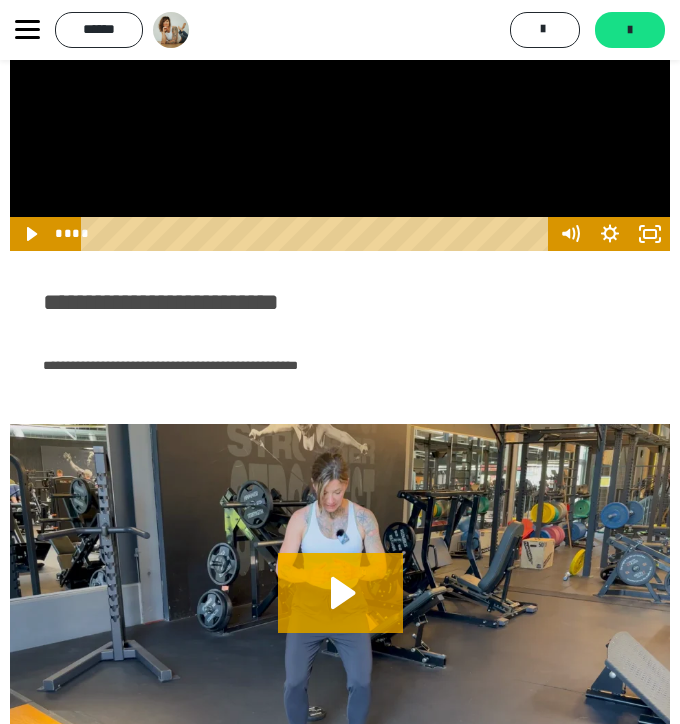 scroll, scrollTop: 503, scrollLeft: 0, axis: vertical 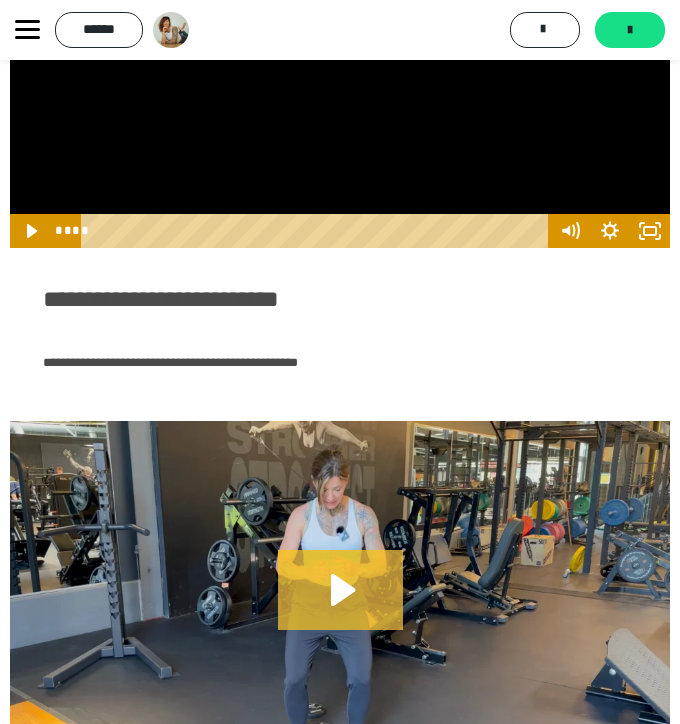 click 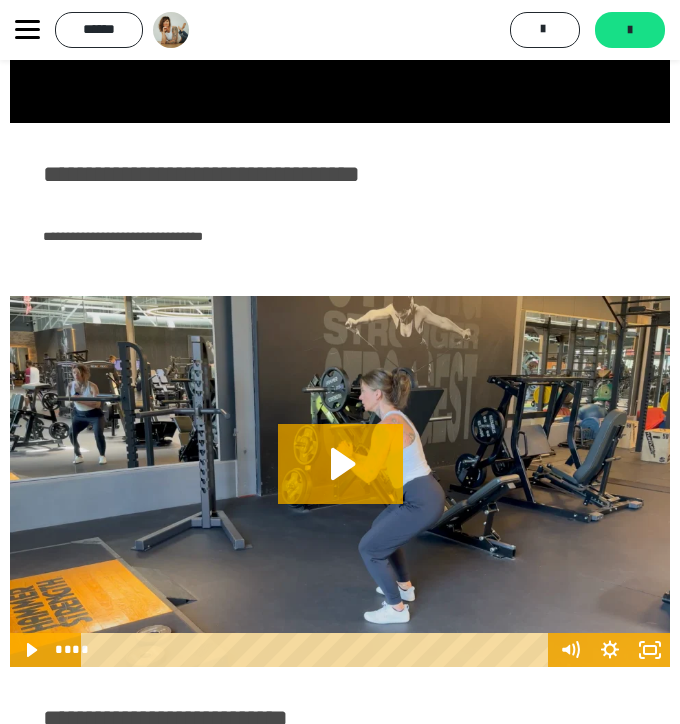 scroll, scrollTop: 1178, scrollLeft: 0, axis: vertical 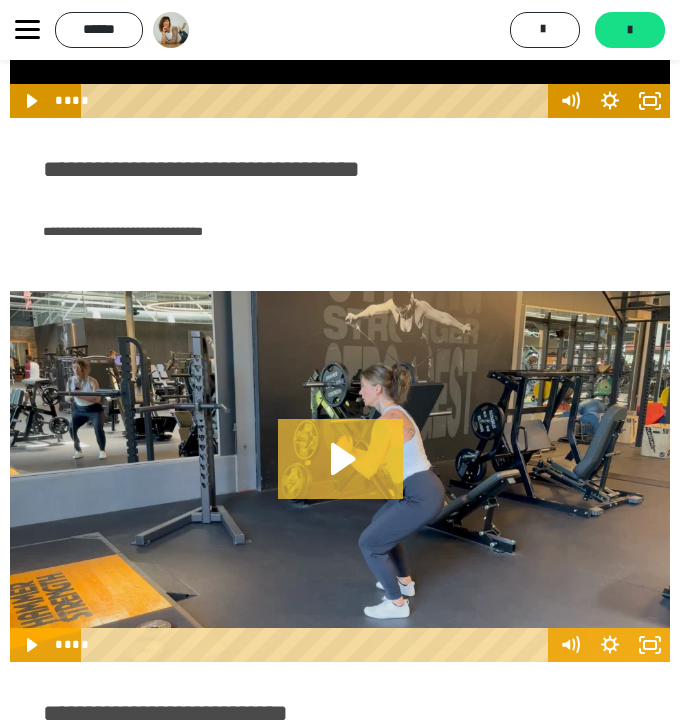 click 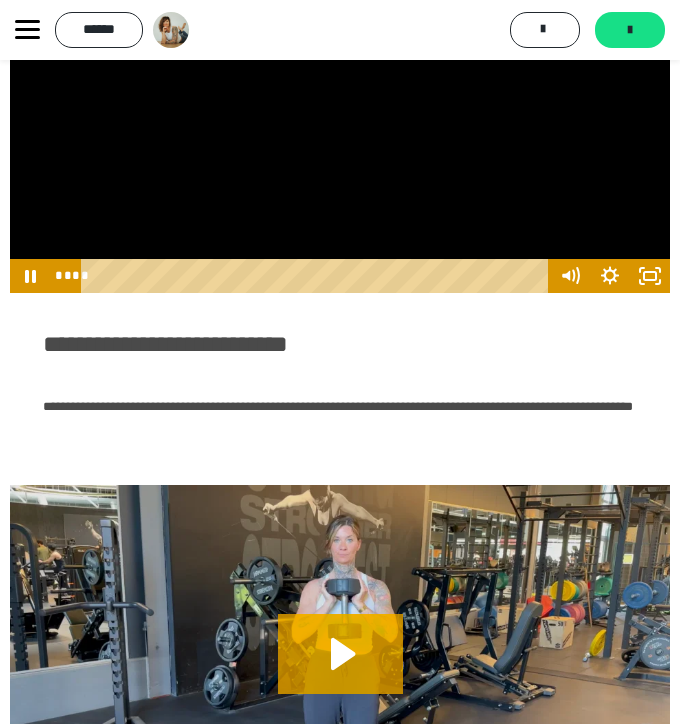 scroll, scrollTop: 1548, scrollLeft: 0, axis: vertical 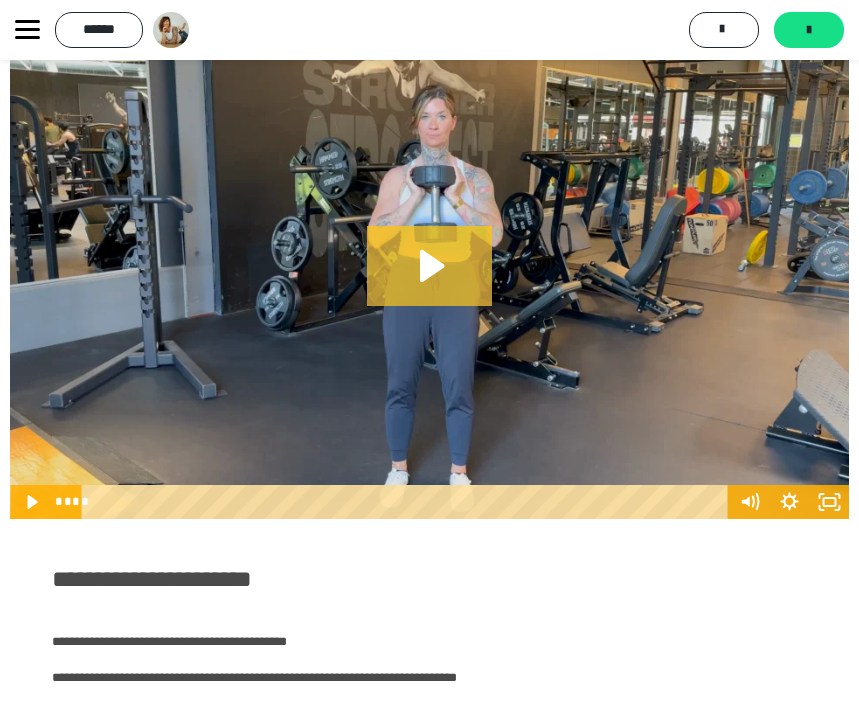 click 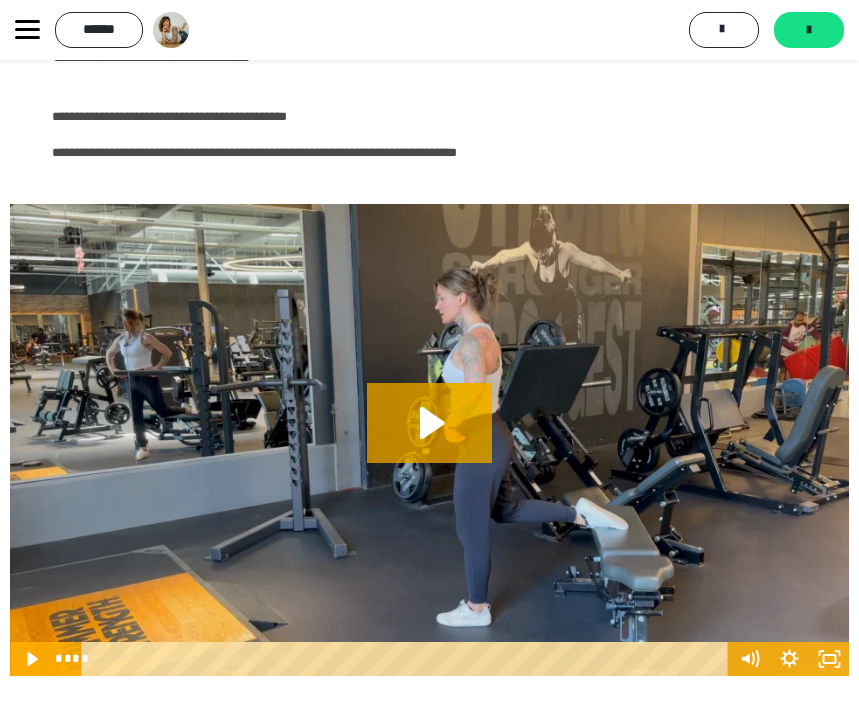 scroll, scrollTop: 2895, scrollLeft: 0, axis: vertical 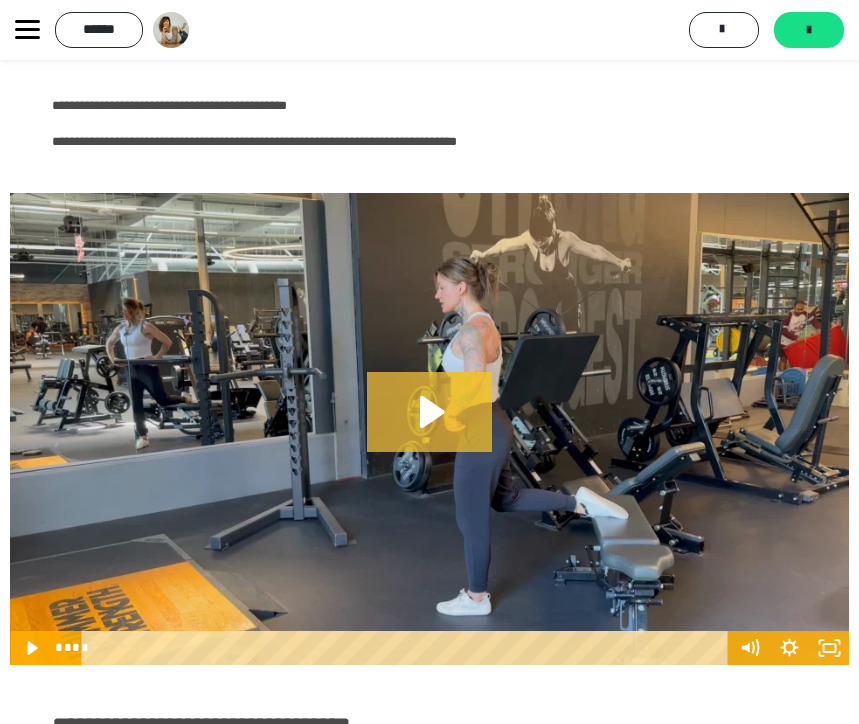 click 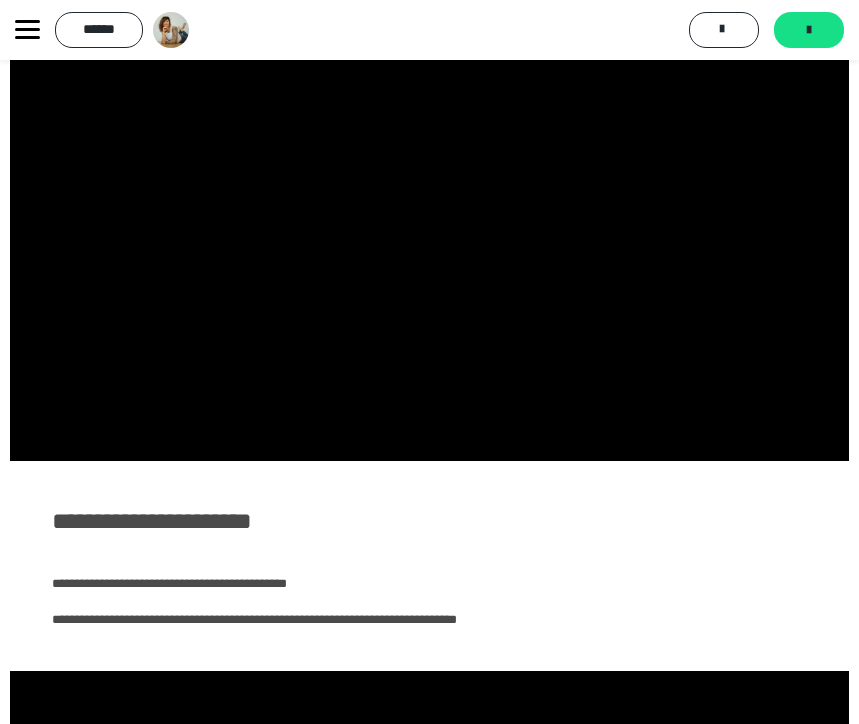 scroll, scrollTop: 2407, scrollLeft: 0, axis: vertical 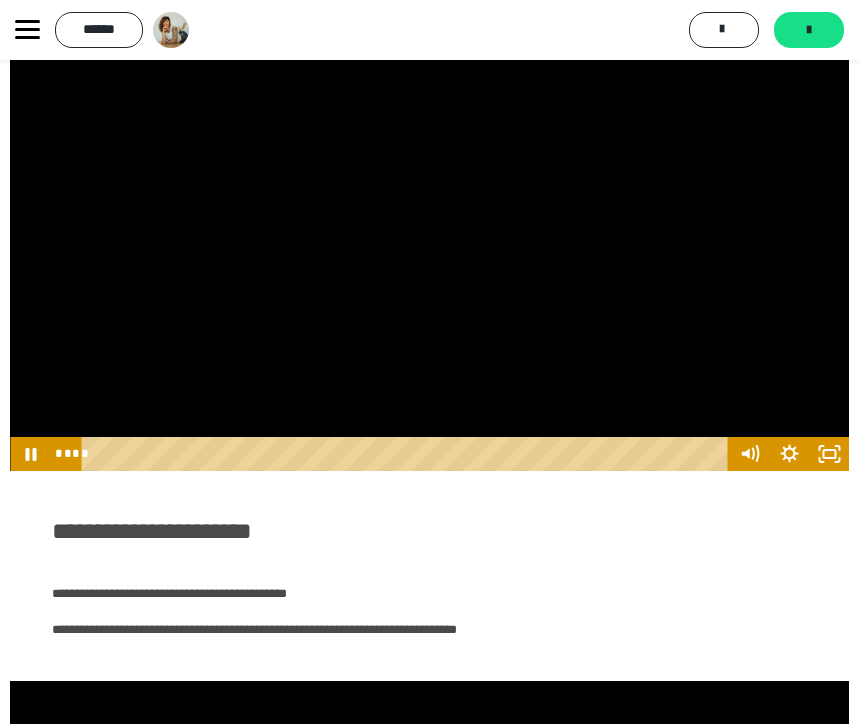 click at bounding box center (429, 235) 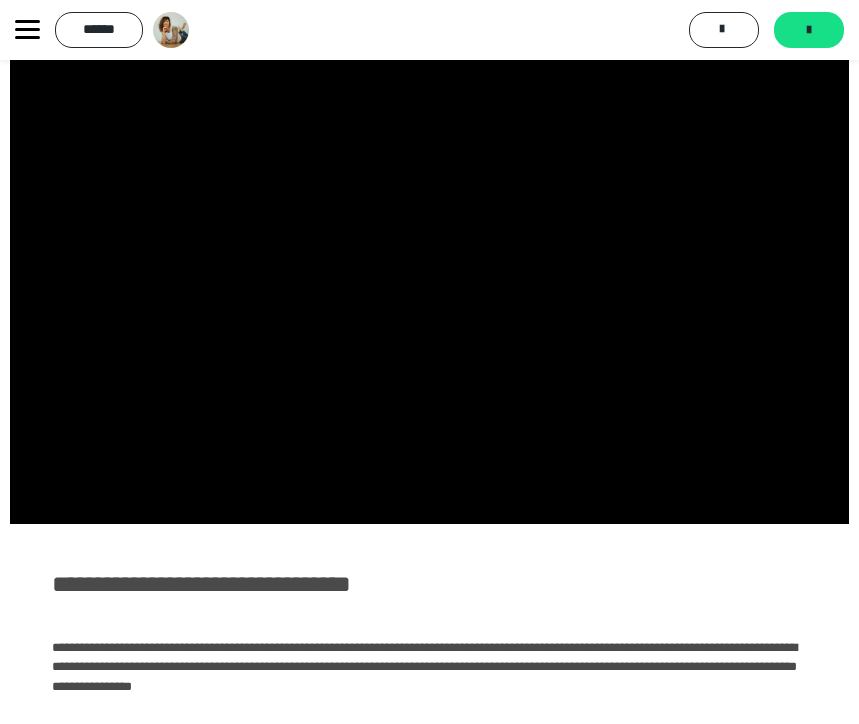 scroll, scrollTop: 3031, scrollLeft: 0, axis: vertical 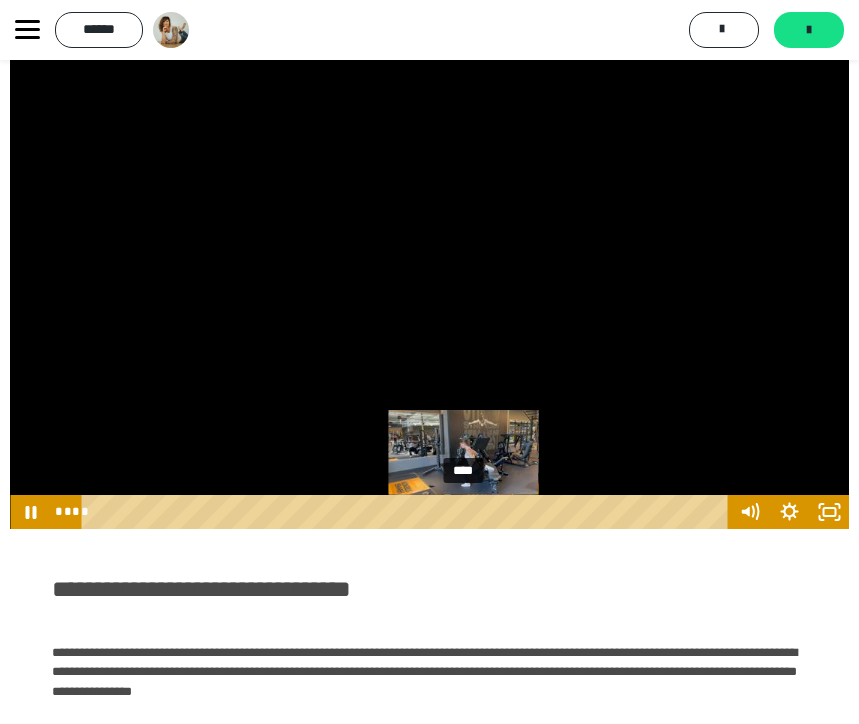 click on "****" at bounding box center (408, 512) 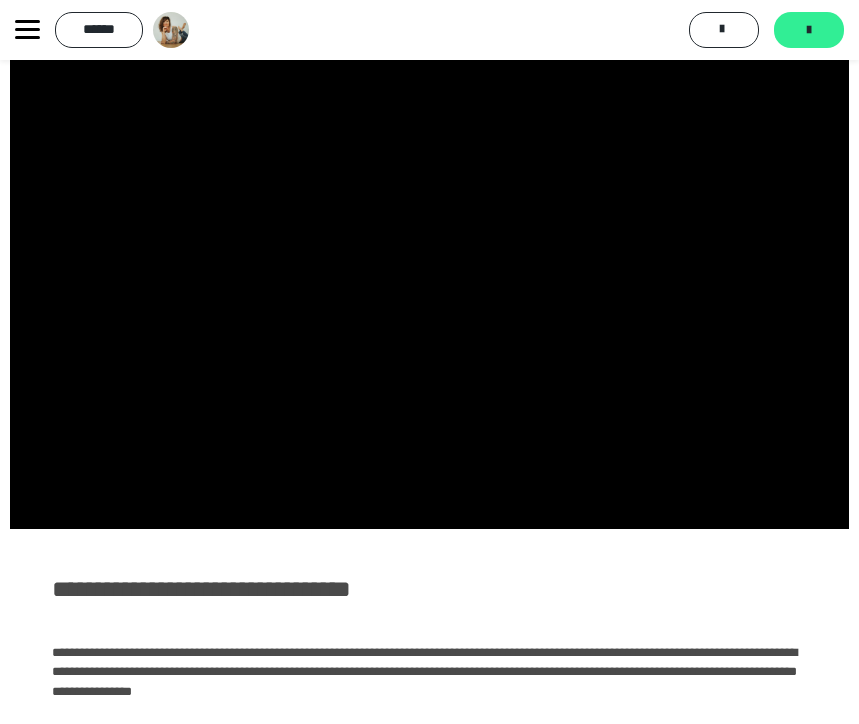 click on "*******" at bounding box center [809, 30] 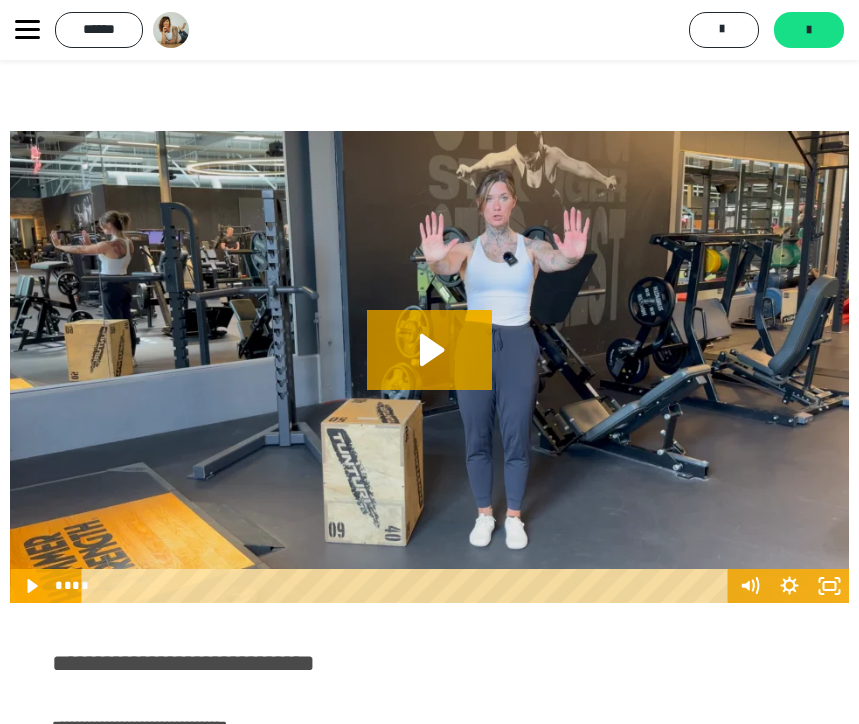 scroll, scrollTop: 233, scrollLeft: 0, axis: vertical 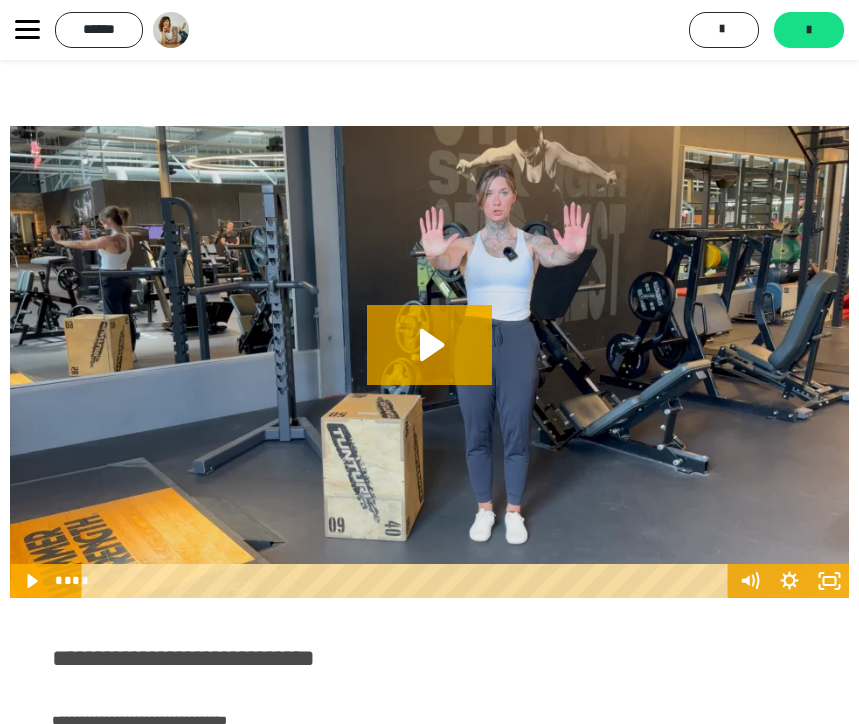 click at bounding box center (429, 362) 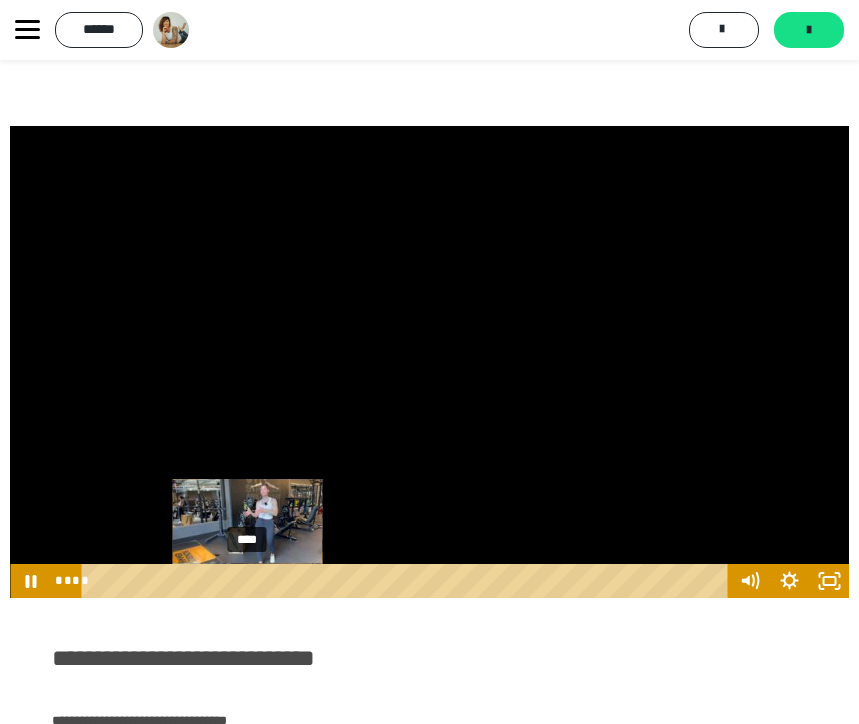 click on "****" at bounding box center (408, 581) 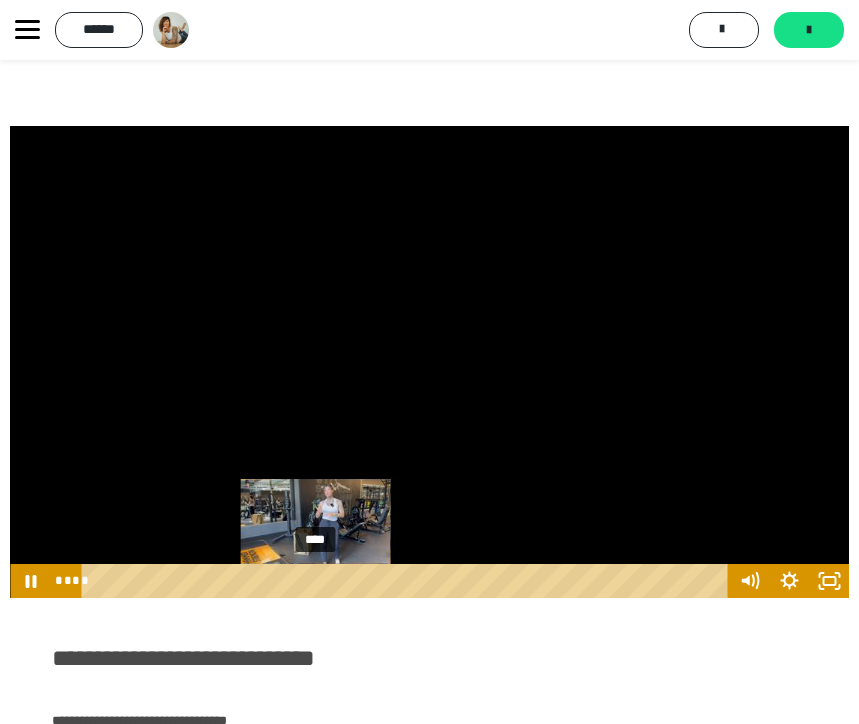 click on "****" at bounding box center [408, 581] 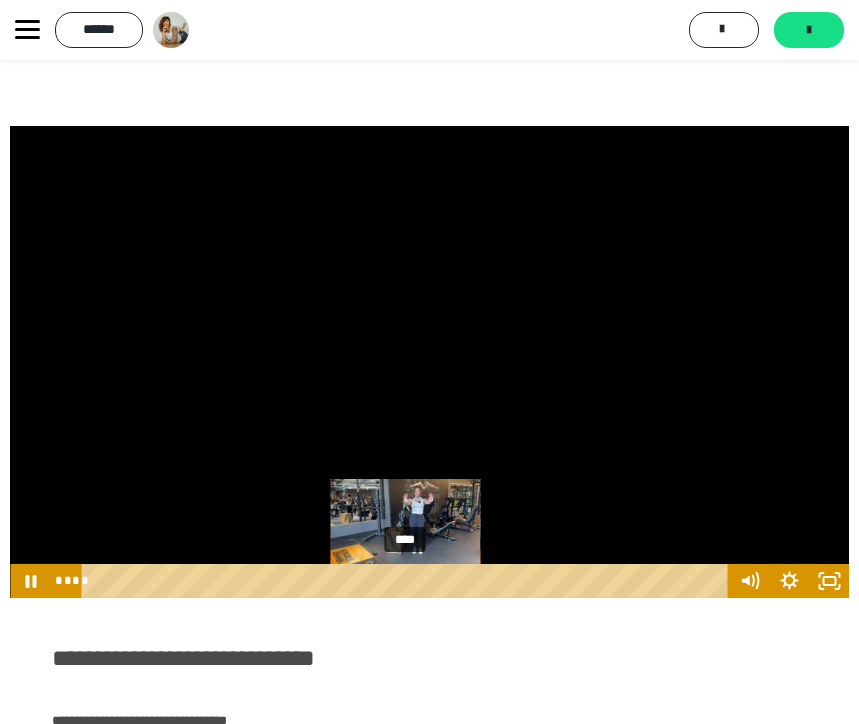 click on "****" at bounding box center (408, 581) 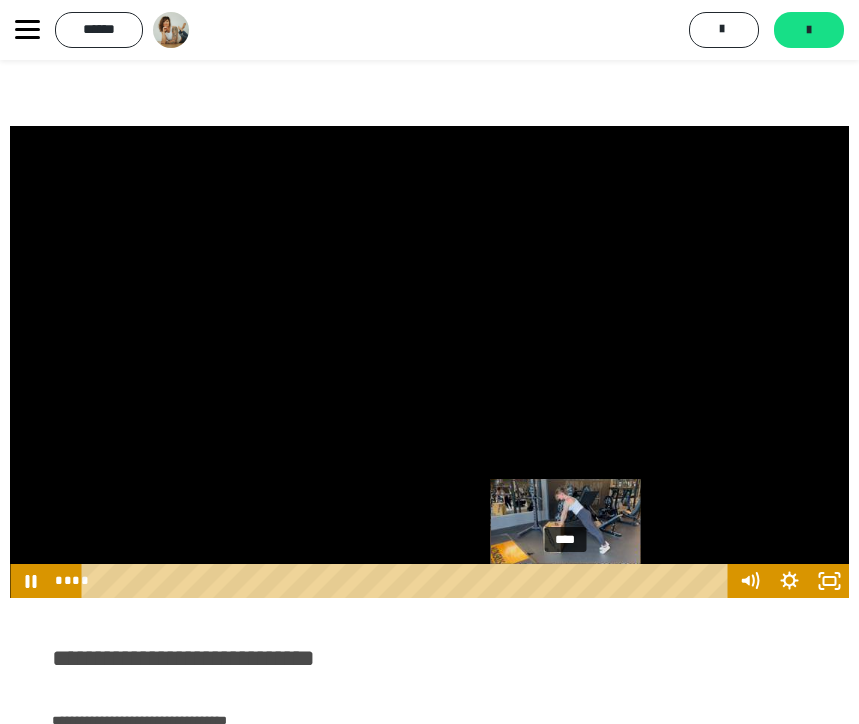 click on "****" at bounding box center [408, 581] 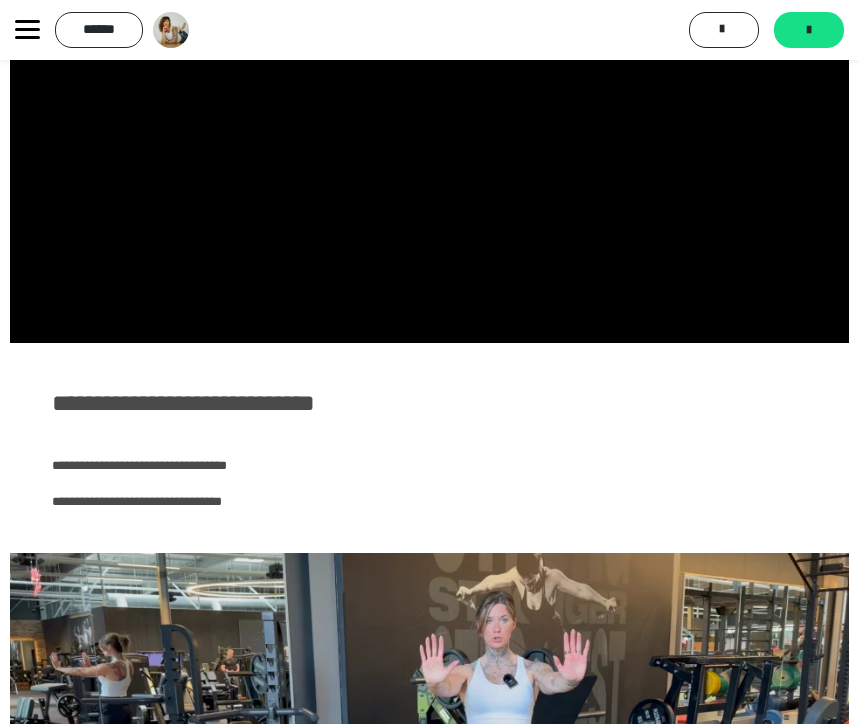 scroll, scrollTop: 492, scrollLeft: 0, axis: vertical 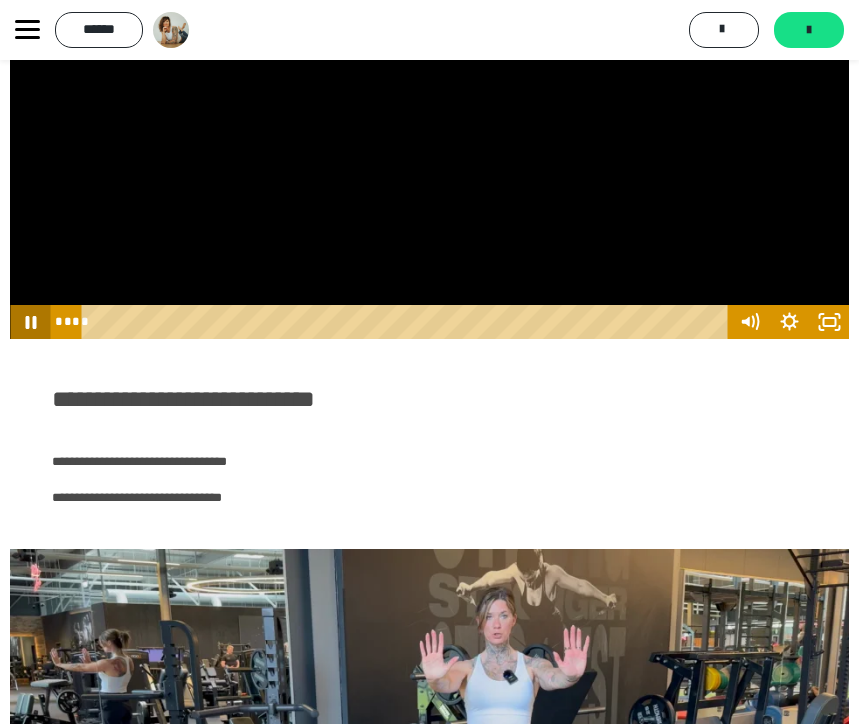 click 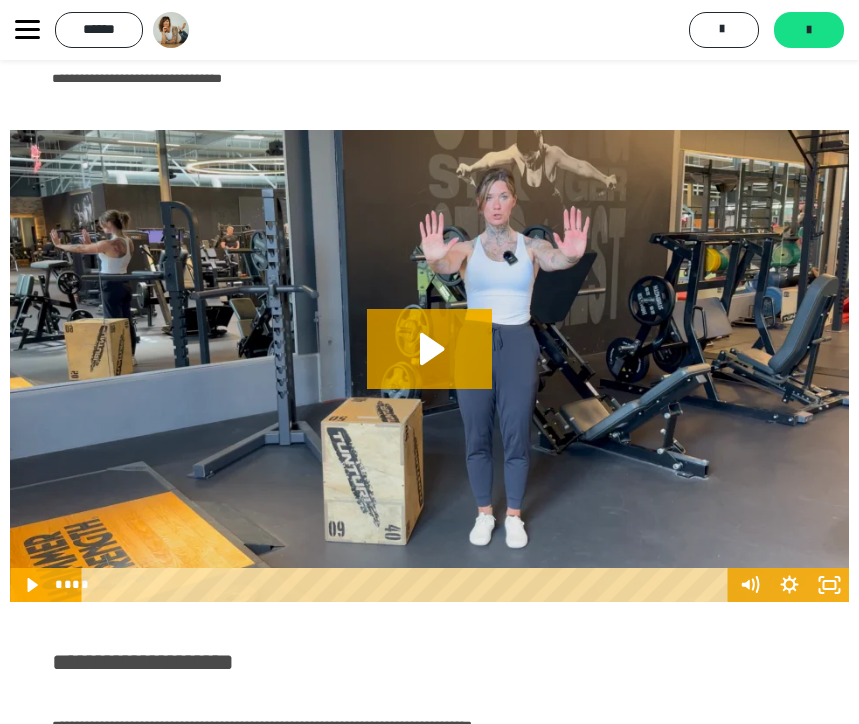 scroll, scrollTop: 915, scrollLeft: 0, axis: vertical 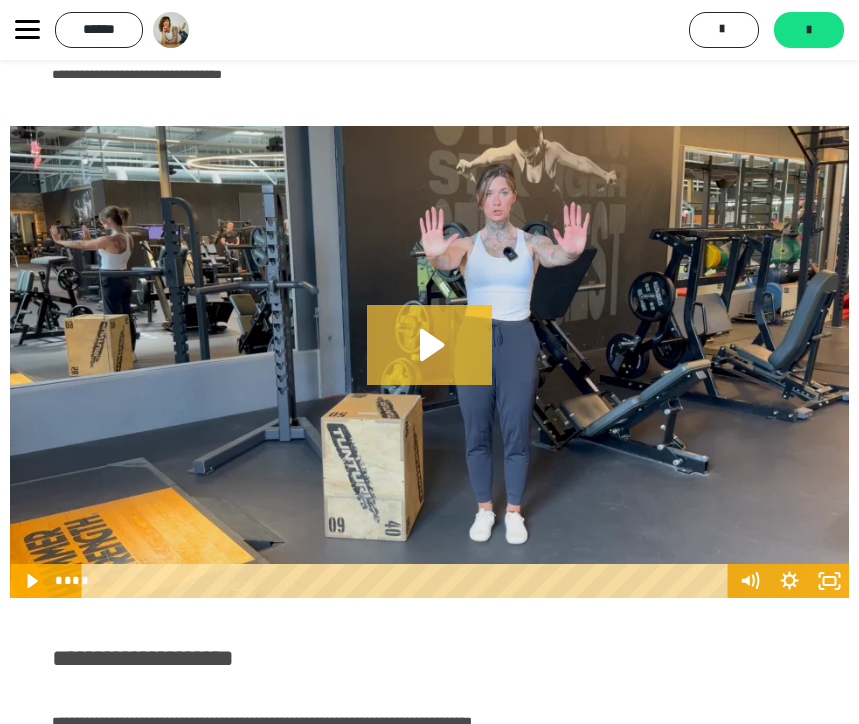 click 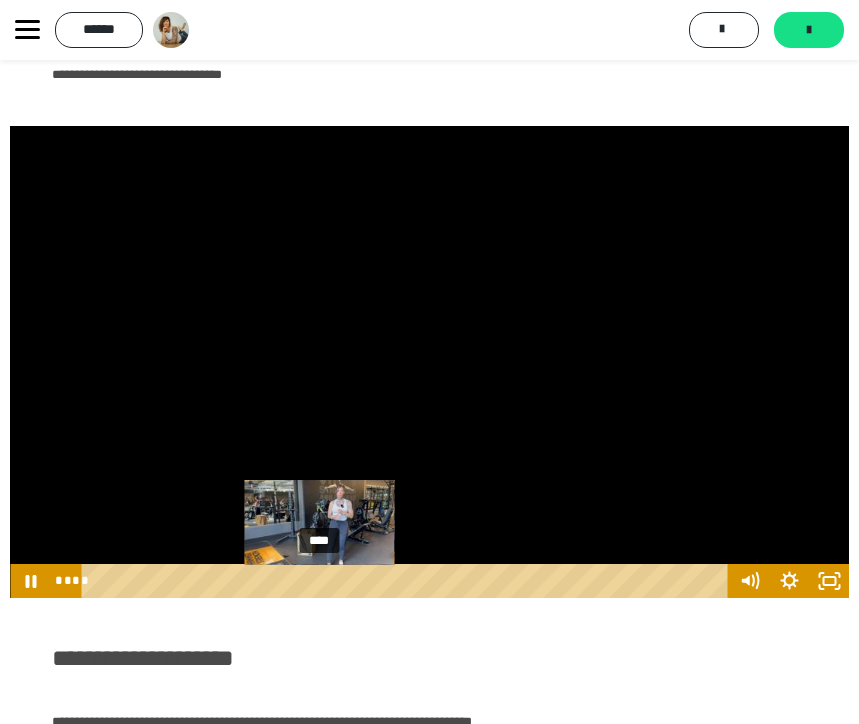 click on "****" at bounding box center [408, 581] 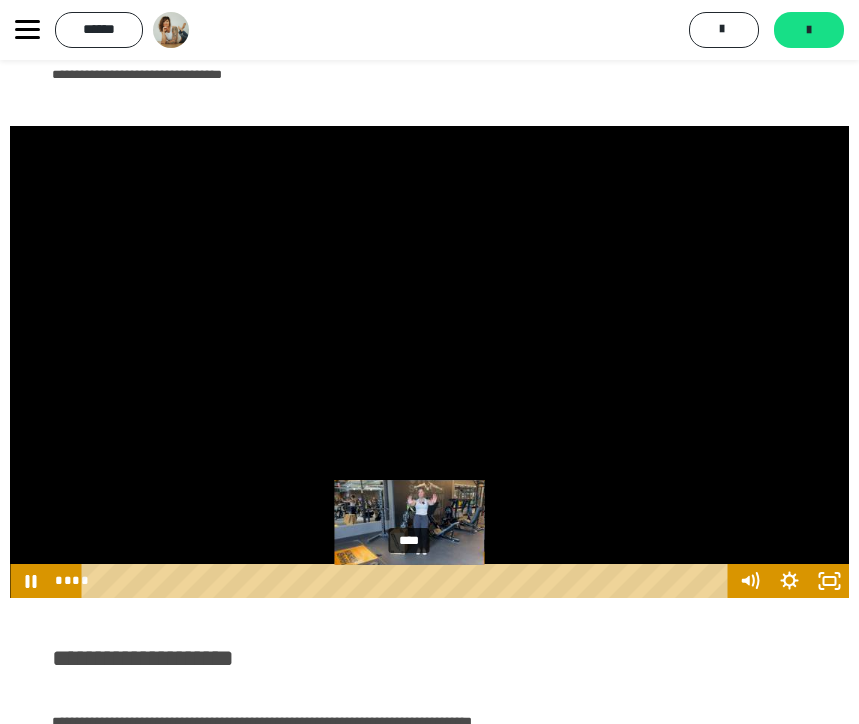 click on "****" at bounding box center (408, 581) 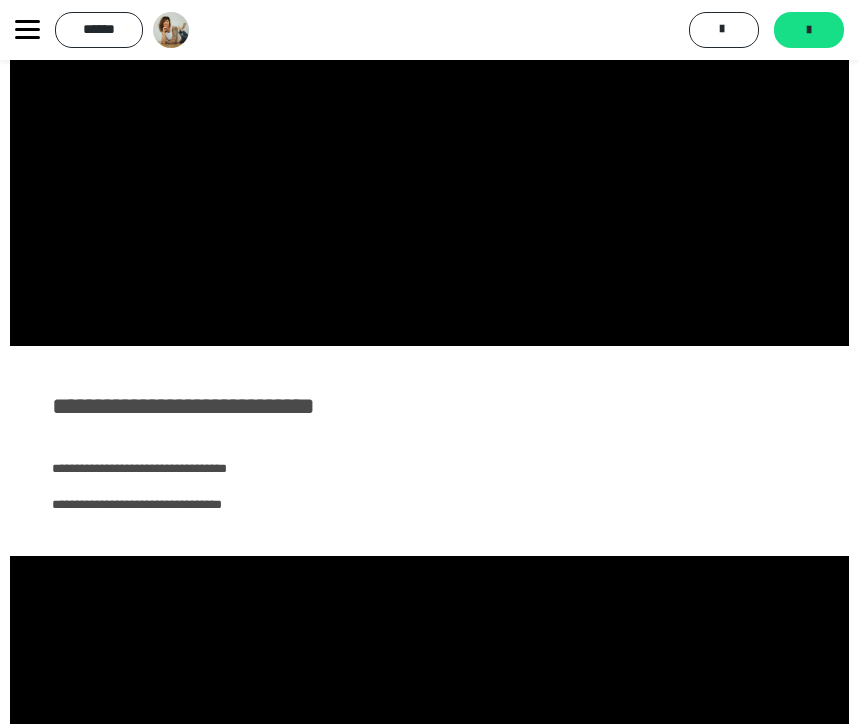 scroll, scrollTop: 474, scrollLeft: 0, axis: vertical 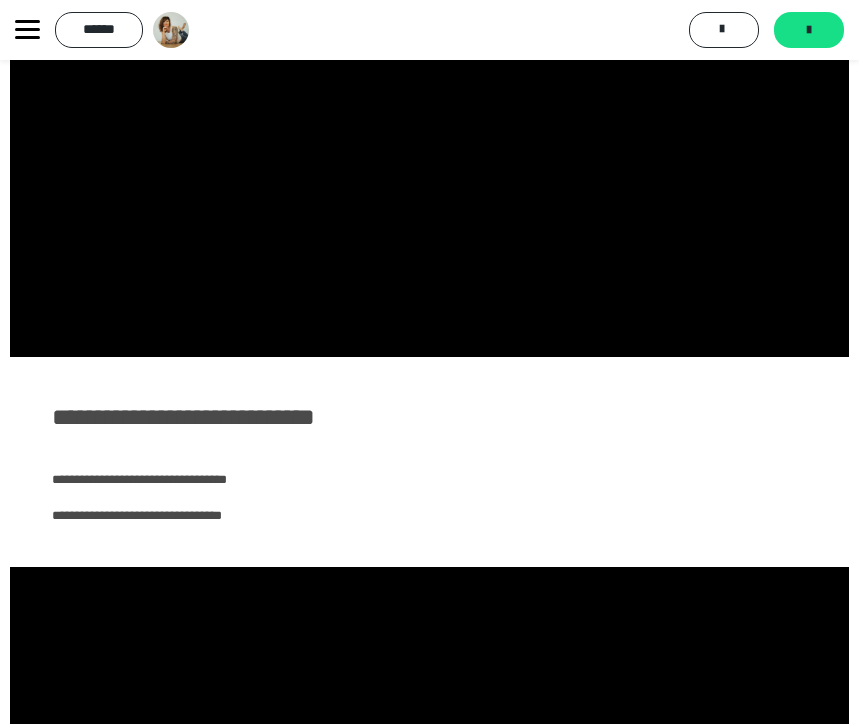 click at bounding box center (429, 803) 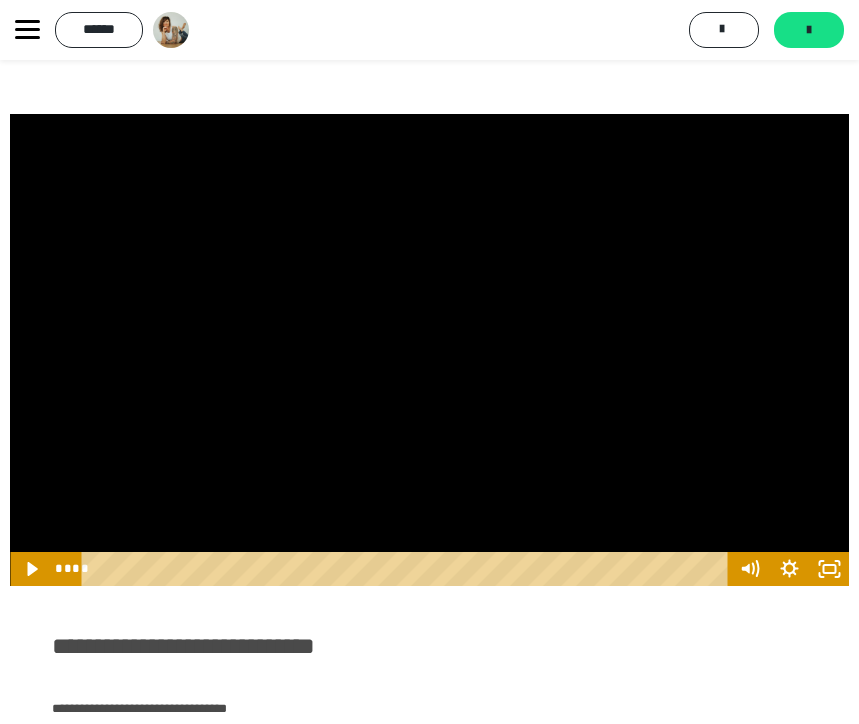 scroll, scrollTop: 244, scrollLeft: 0, axis: vertical 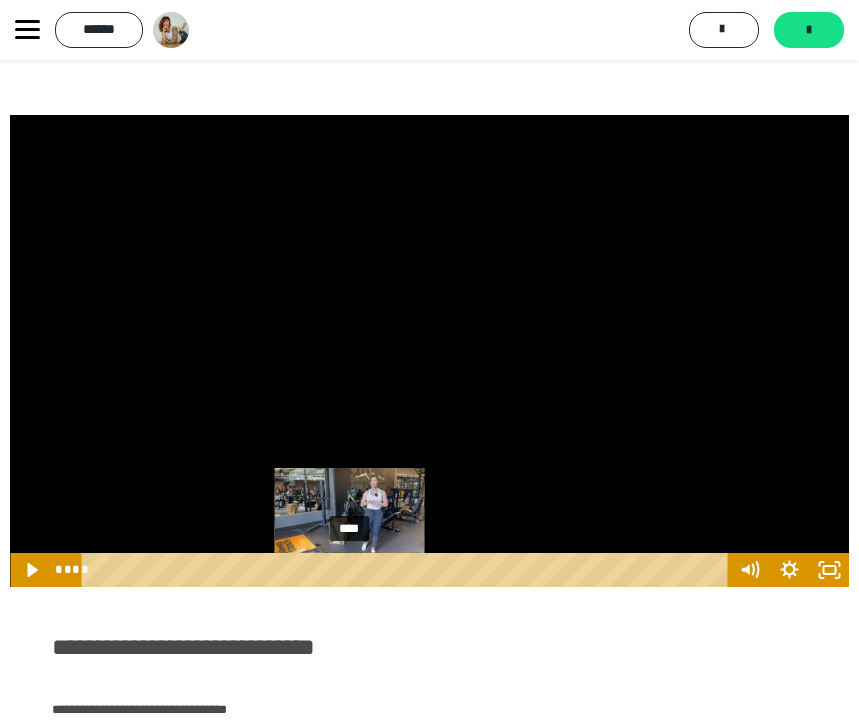 click on "****" at bounding box center (408, 570) 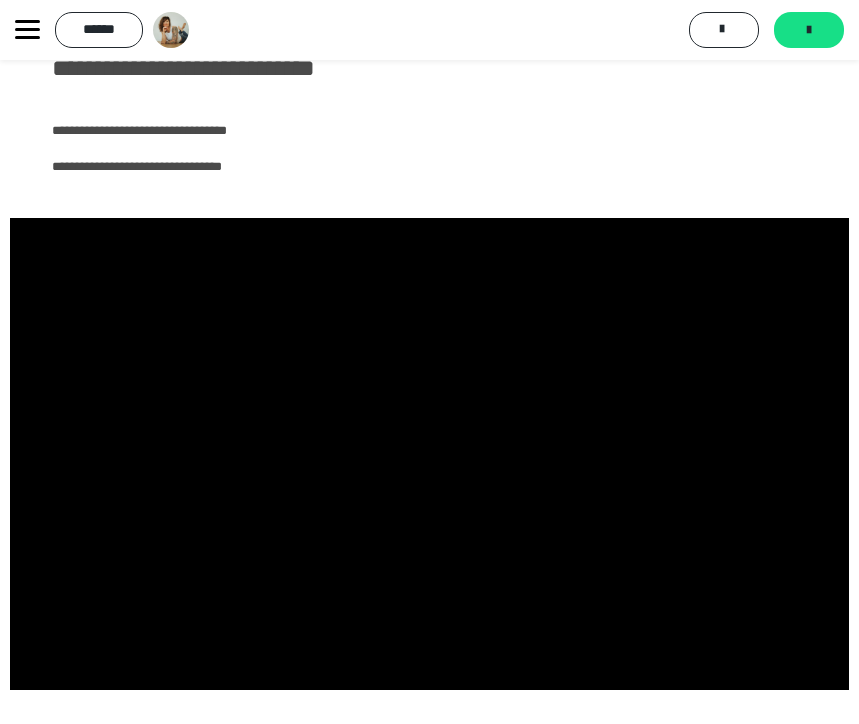 scroll, scrollTop: 826, scrollLeft: 0, axis: vertical 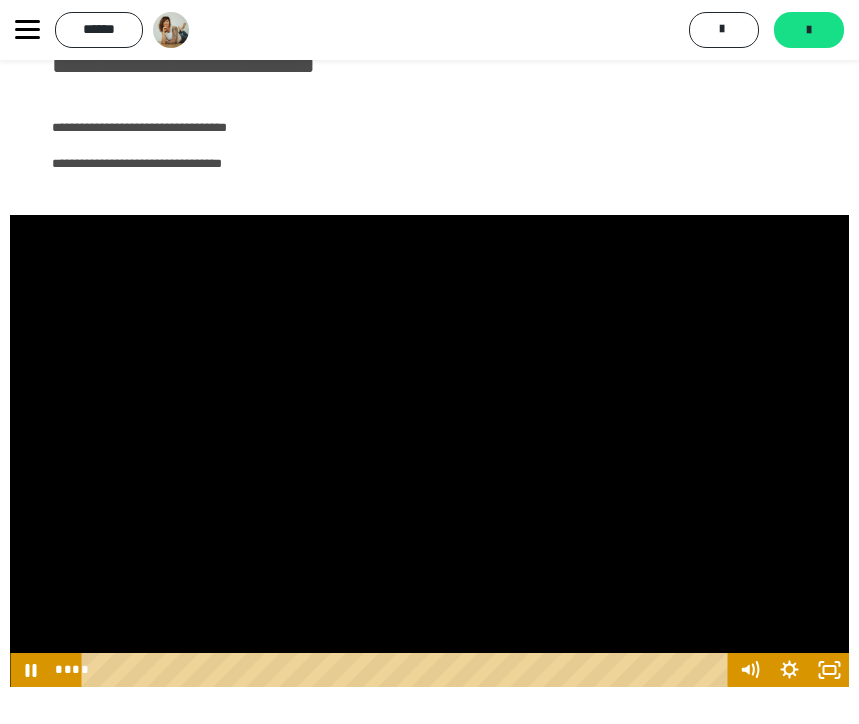 click at bounding box center [429, 451] 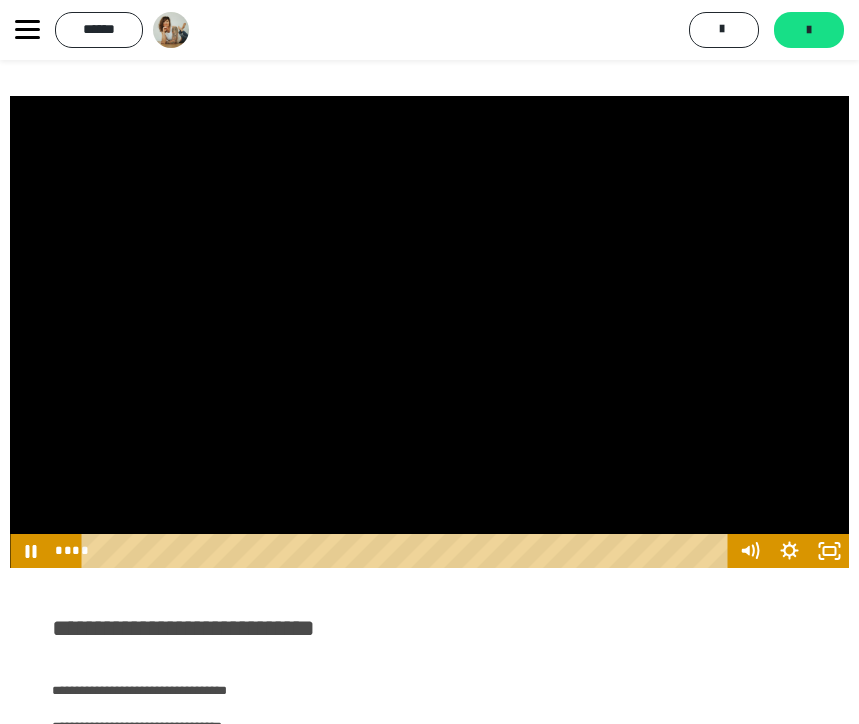 scroll, scrollTop: 261, scrollLeft: 0, axis: vertical 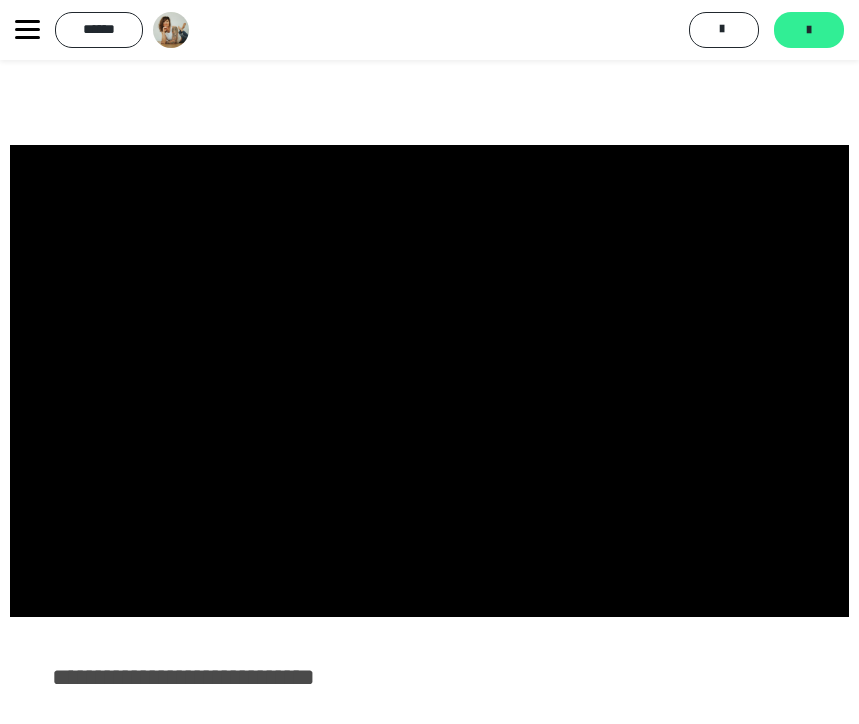 click on "*******" at bounding box center [809, 30] 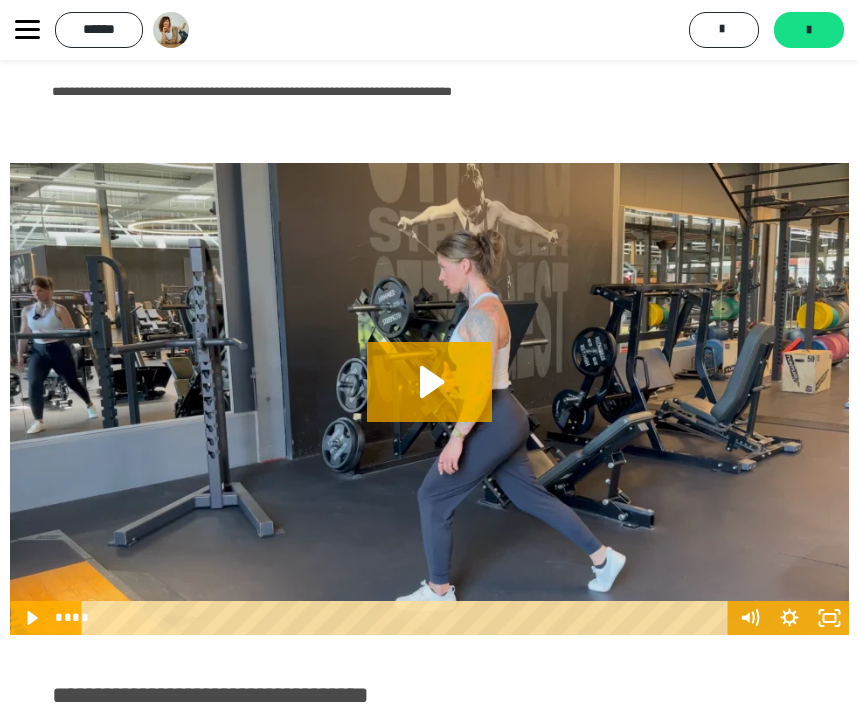 scroll, scrollTop: 275, scrollLeft: 0, axis: vertical 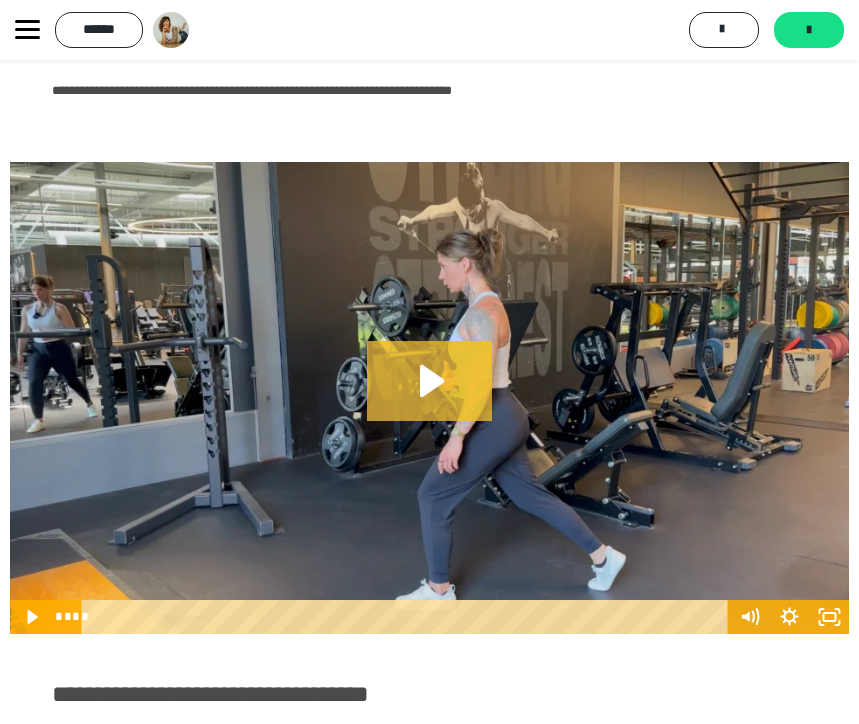 click 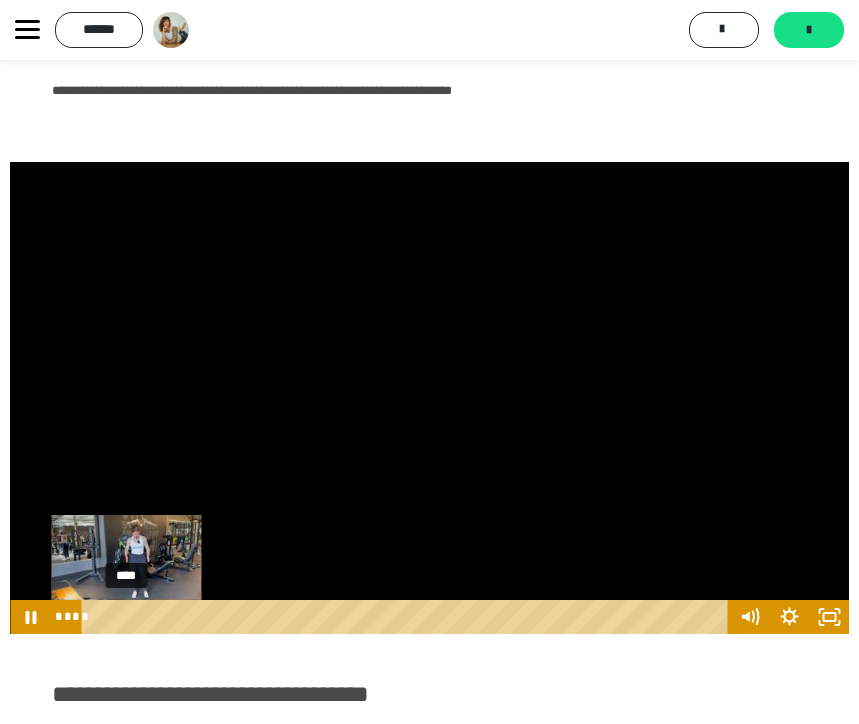 click on "****" at bounding box center (408, 617) 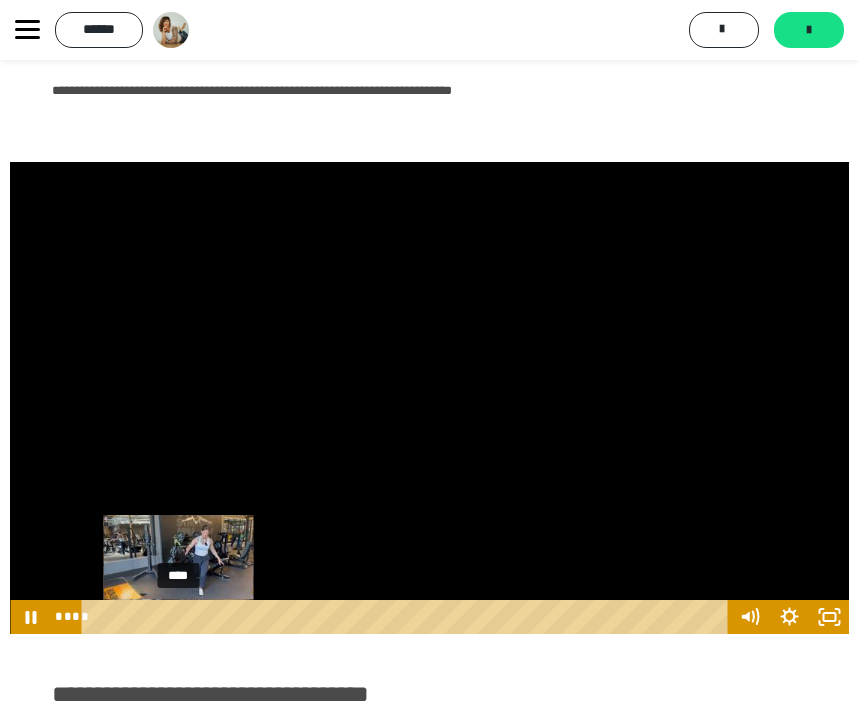 click on "****" at bounding box center [408, 617] 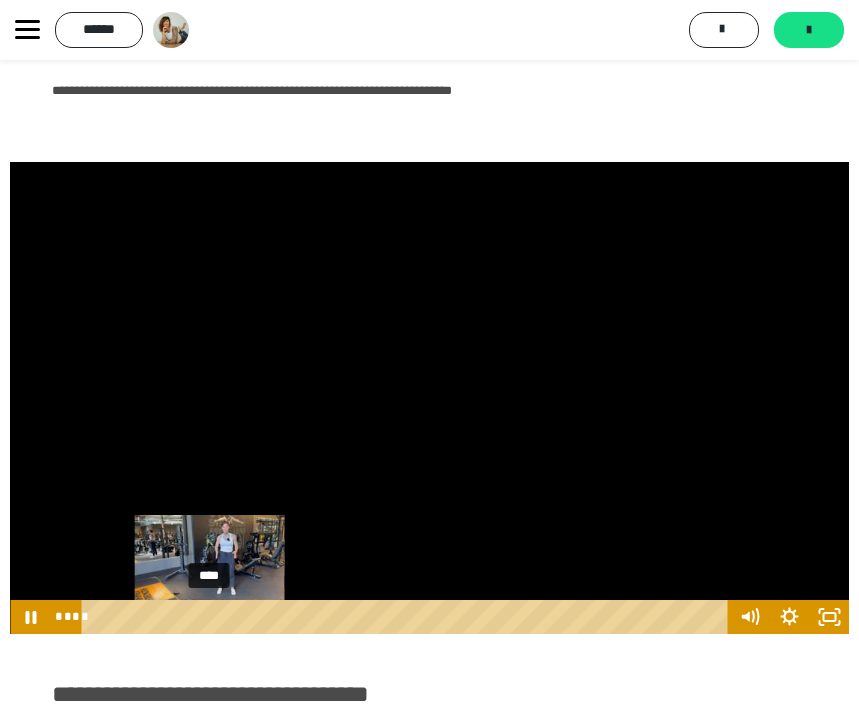 click on "****" at bounding box center (408, 617) 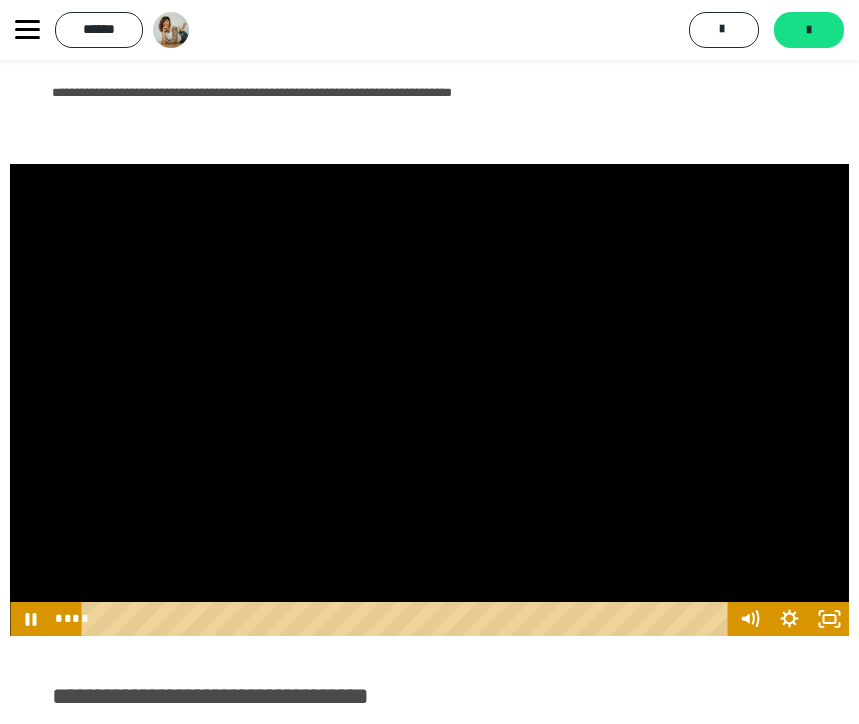 scroll, scrollTop: 272, scrollLeft: 0, axis: vertical 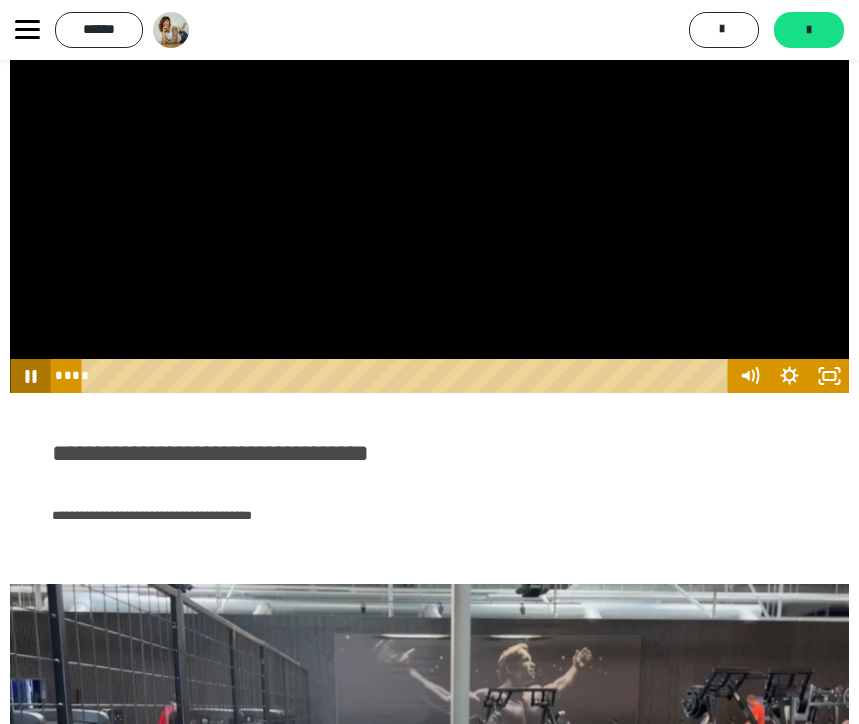 click 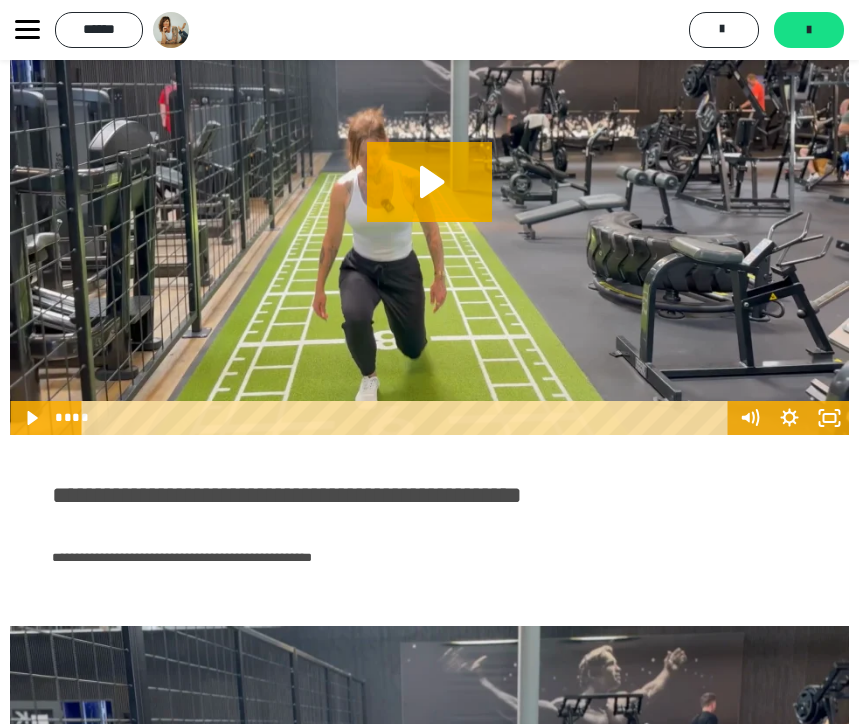 scroll, scrollTop: 1151, scrollLeft: 0, axis: vertical 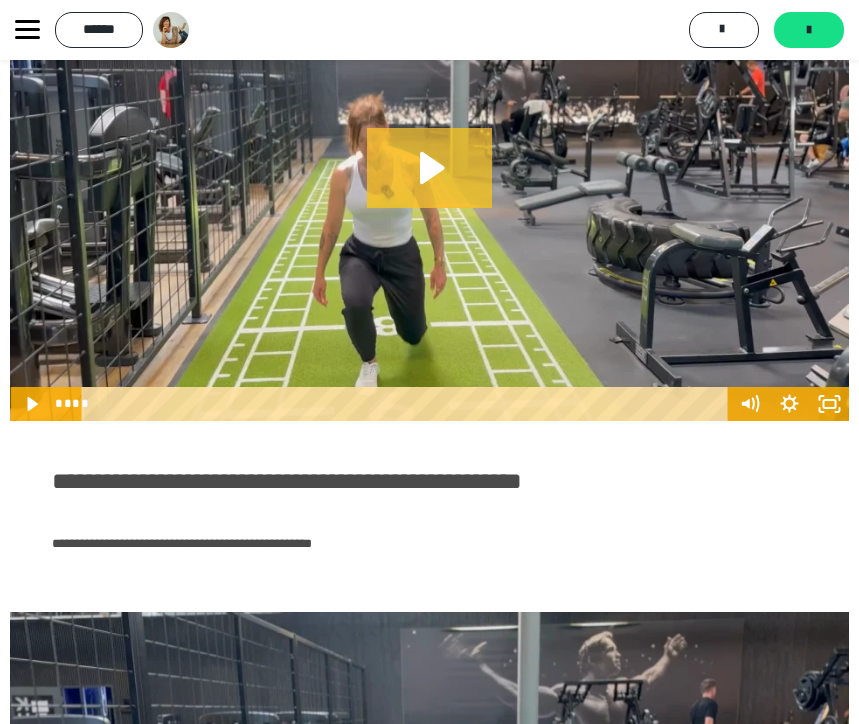 click 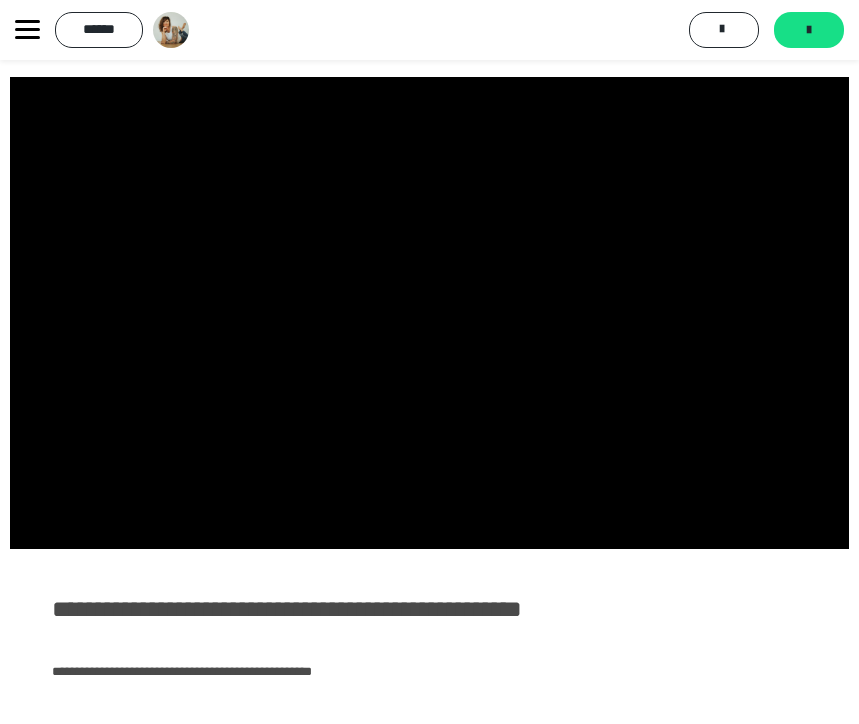 scroll, scrollTop: 1021, scrollLeft: 0, axis: vertical 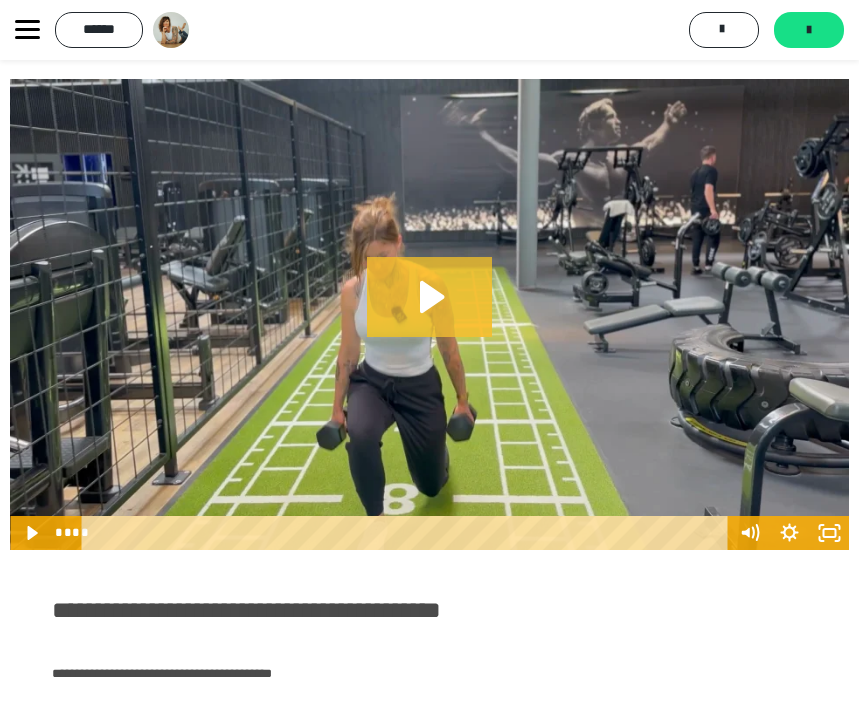 click 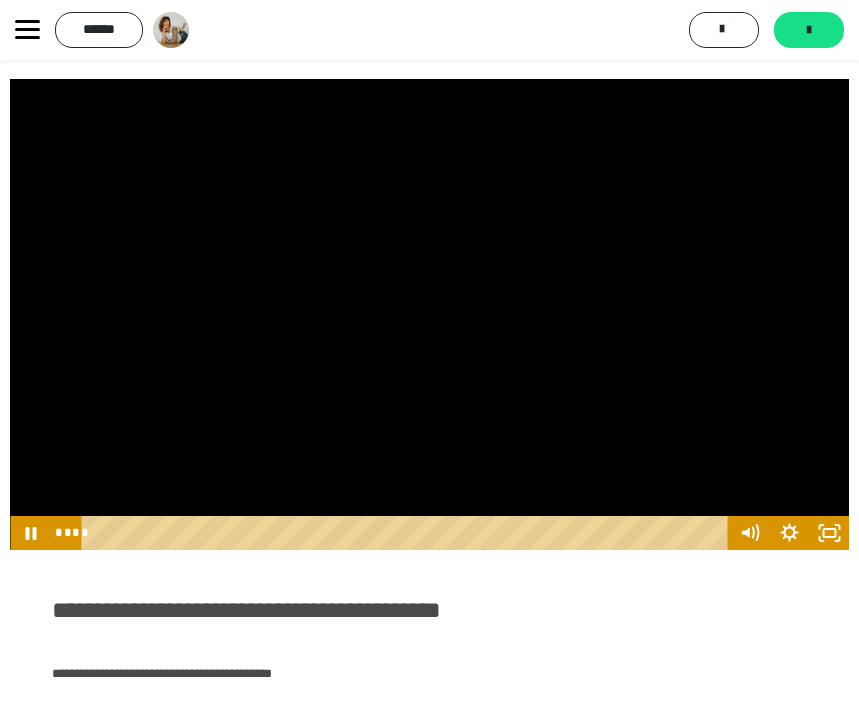 scroll, scrollTop: 1755, scrollLeft: 0, axis: vertical 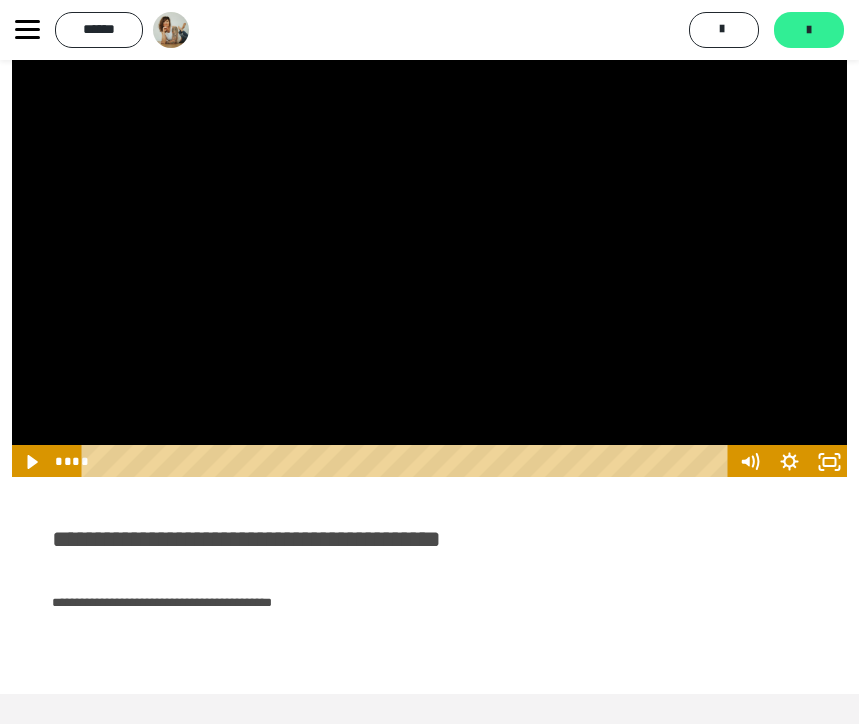 click on "*******" at bounding box center [809, 30] 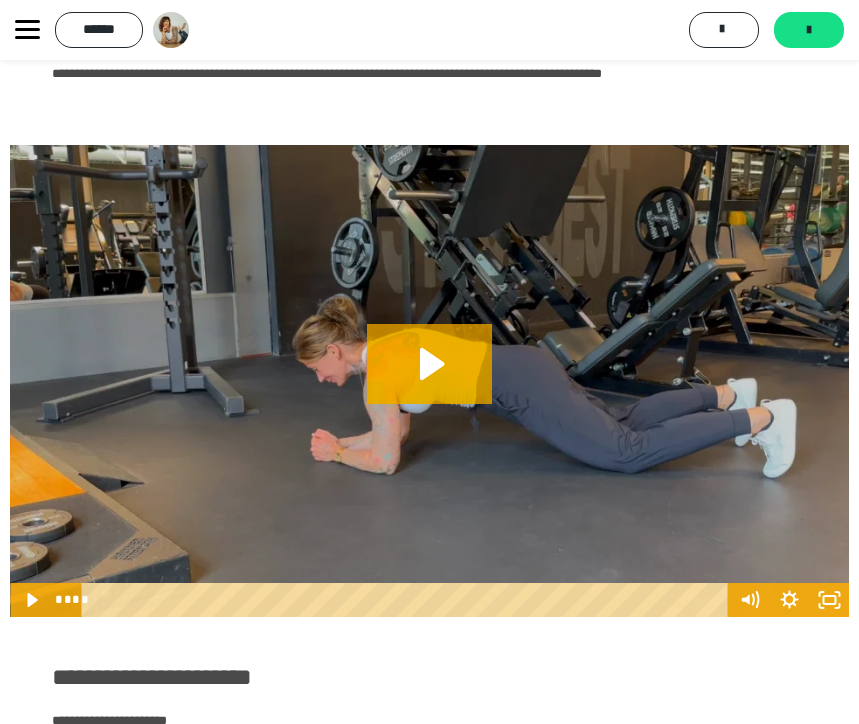 scroll, scrollTop: 271, scrollLeft: 0, axis: vertical 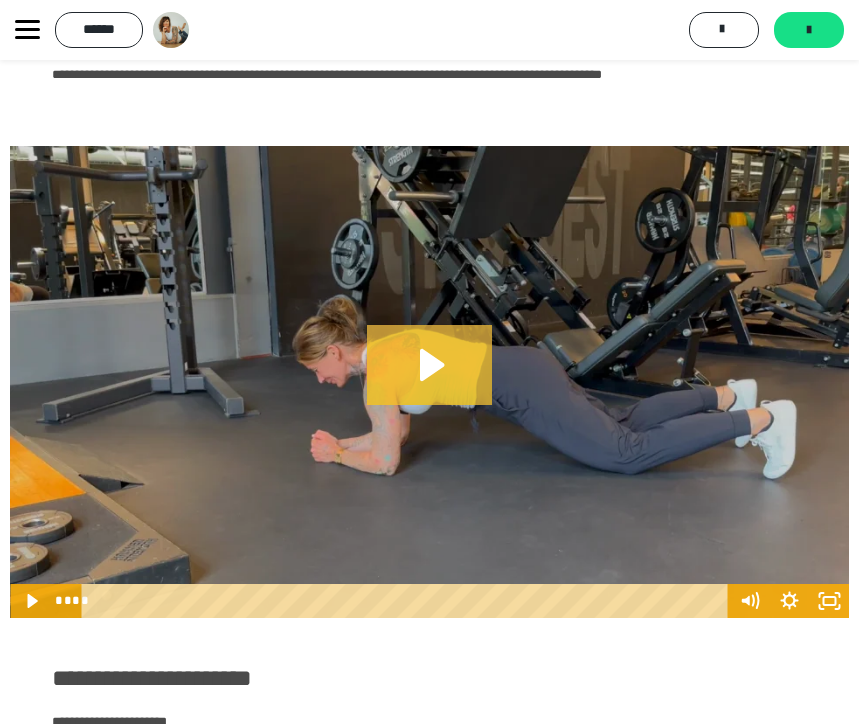 click 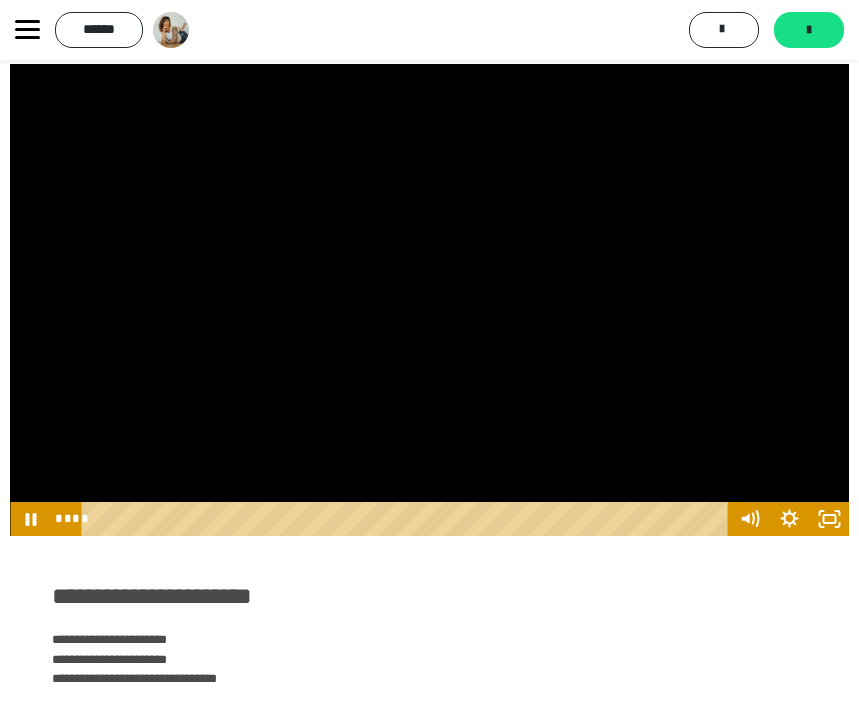 scroll, scrollTop: 352, scrollLeft: 0, axis: vertical 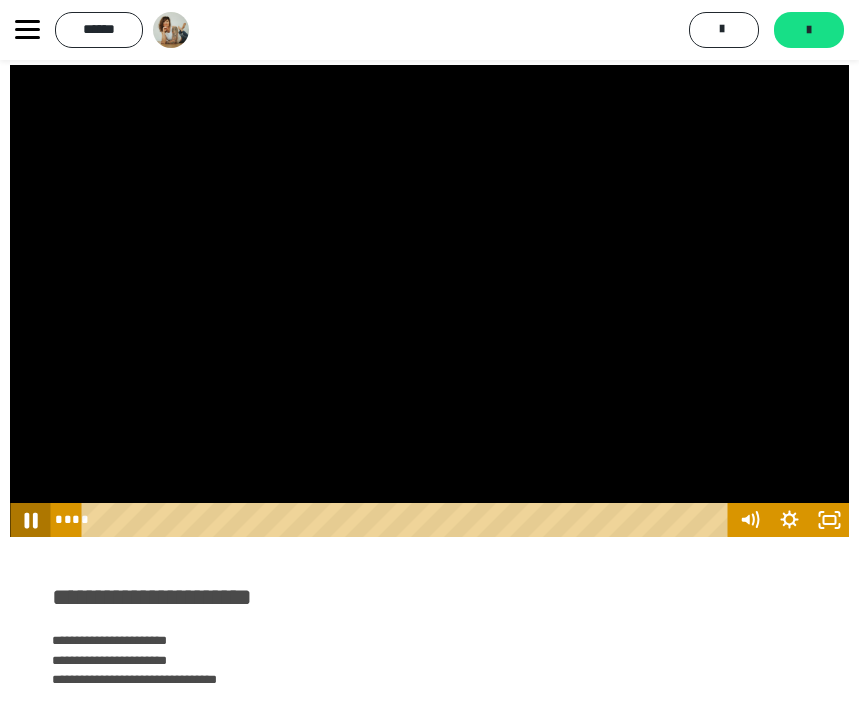 click 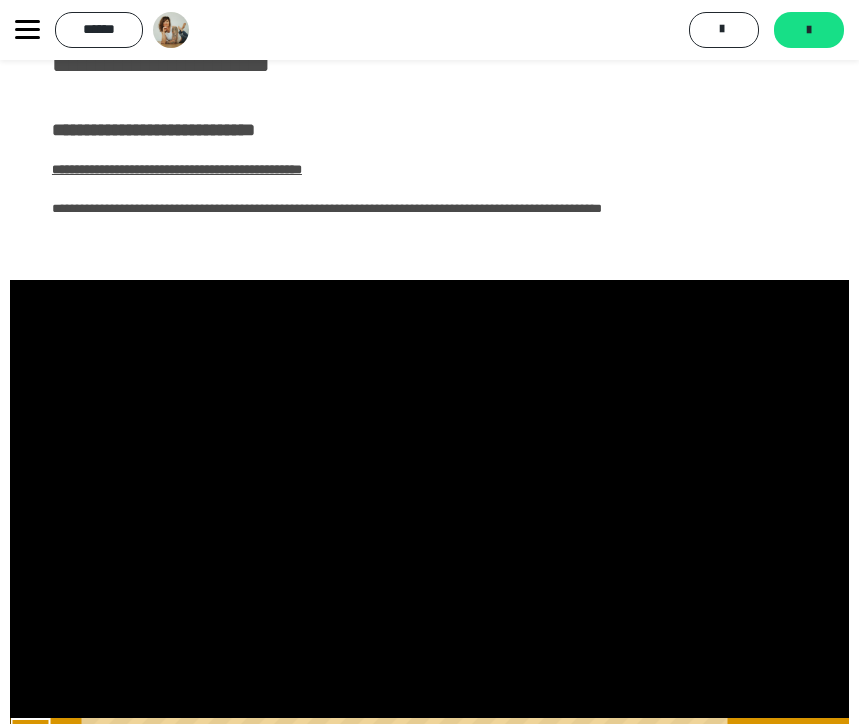 scroll, scrollTop: 301, scrollLeft: 0, axis: vertical 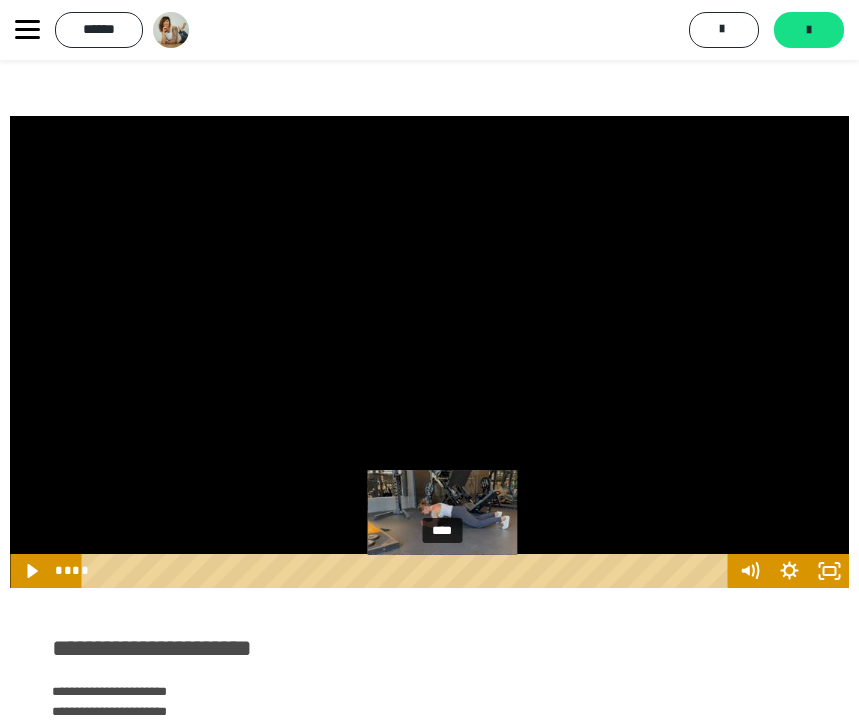 click on "****" at bounding box center [408, 571] 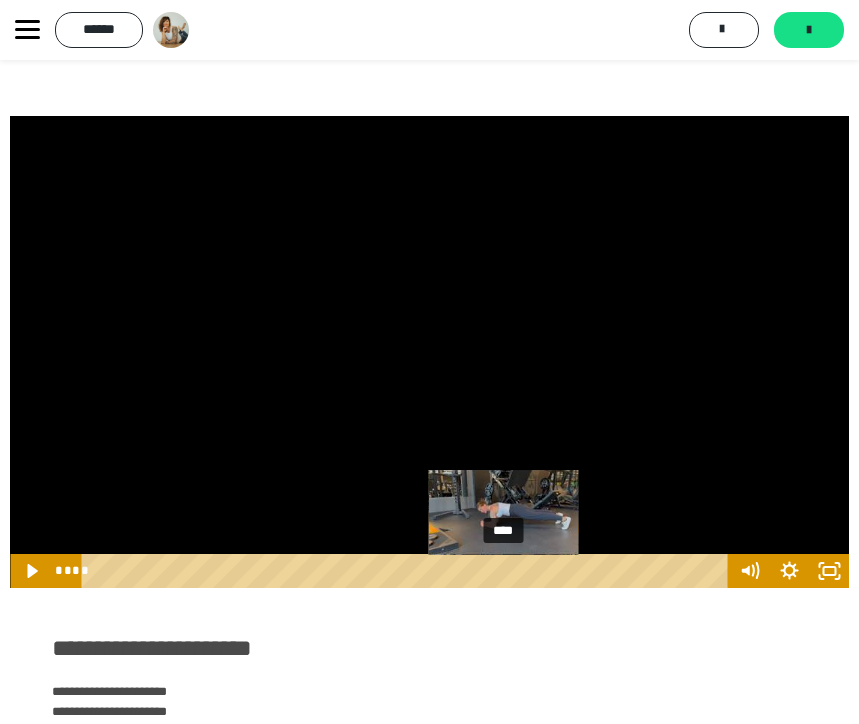 click on "****" at bounding box center (408, 571) 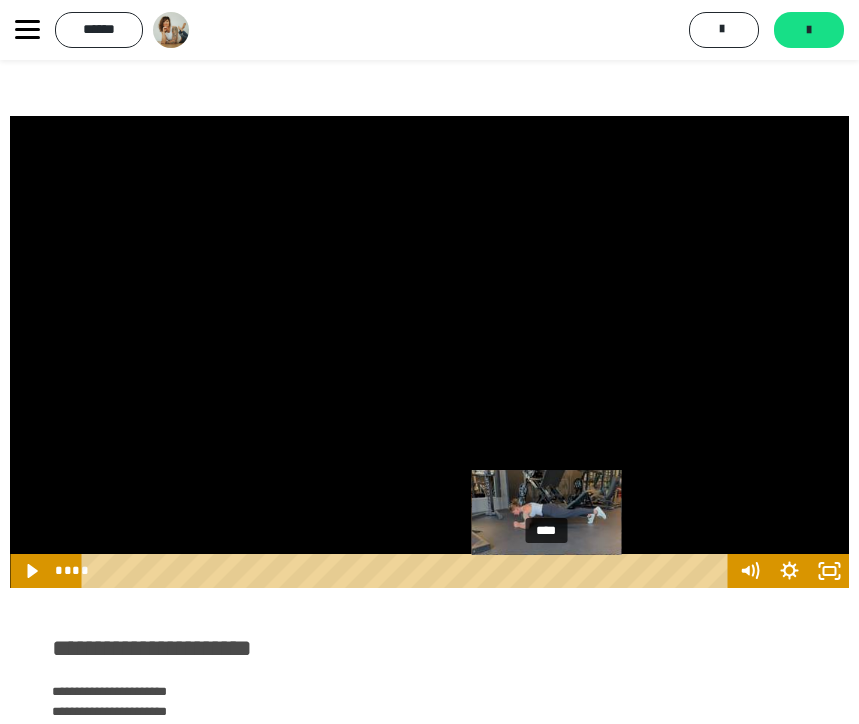 click on "****" at bounding box center [408, 571] 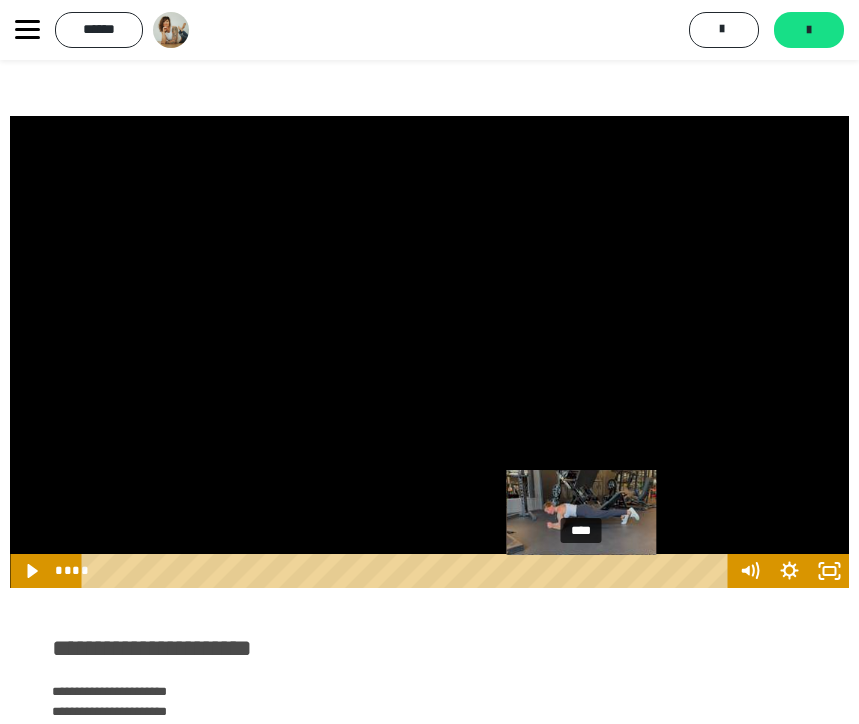 click on "****" at bounding box center (408, 571) 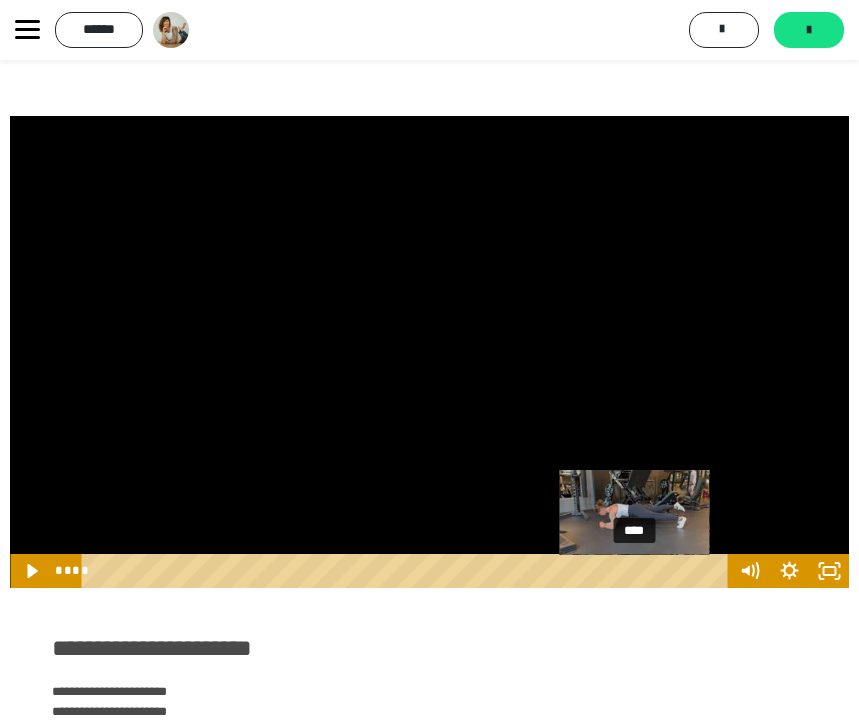 click on "****" at bounding box center (408, 571) 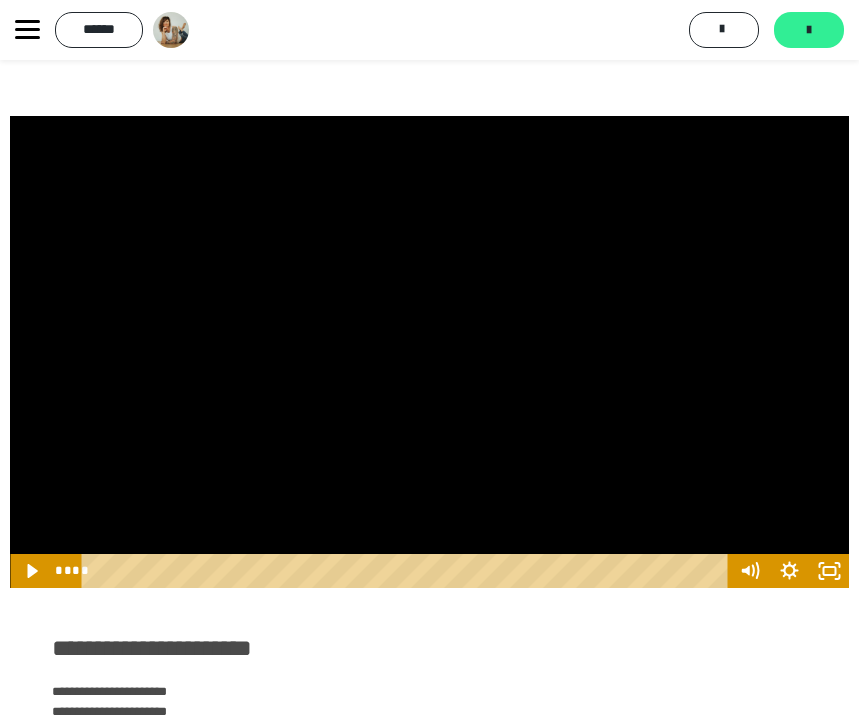 click on "*******" at bounding box center (809, 30) 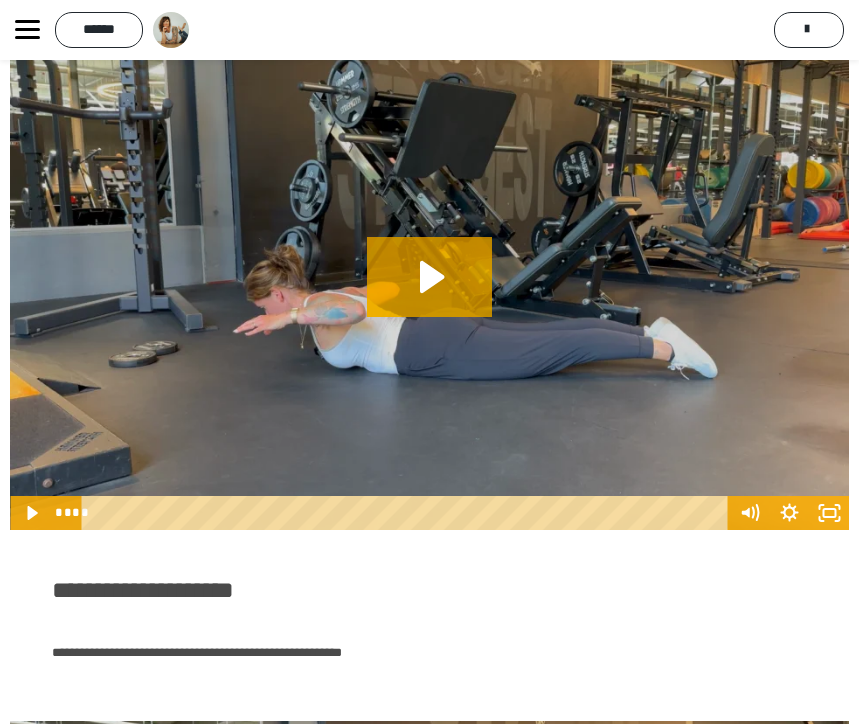 click 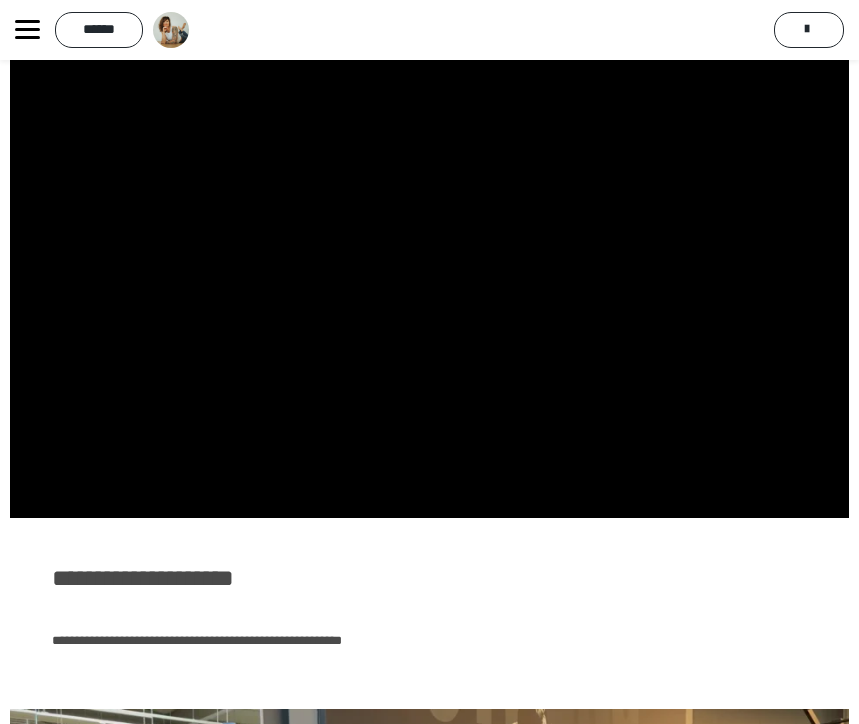 scroll, scrollTop: 304, scrollLeft: 0, axis: vertical 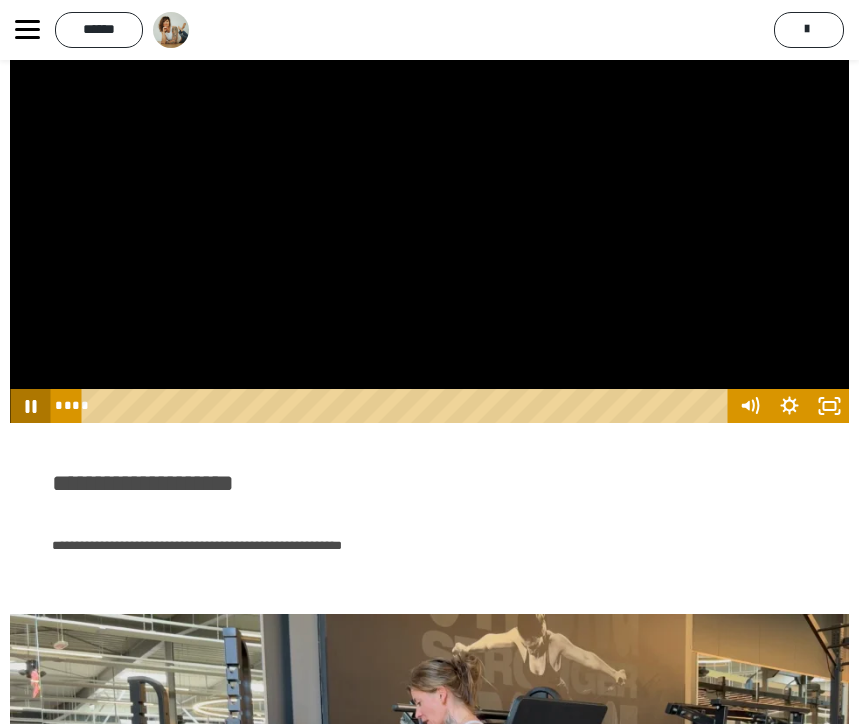 click 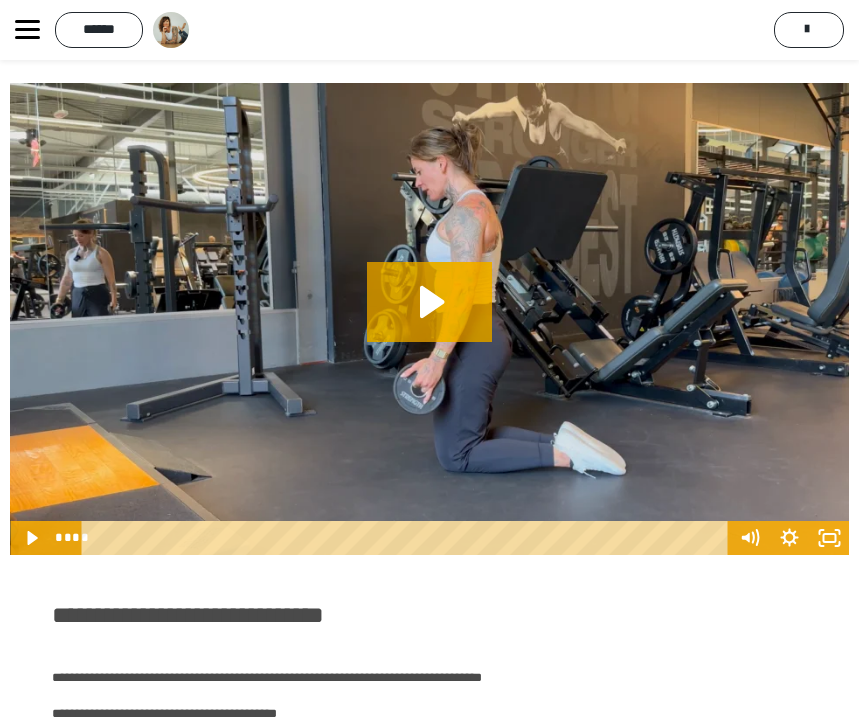 scroll, scrollTop: 898, scrollLeft: 0, axis: vertical 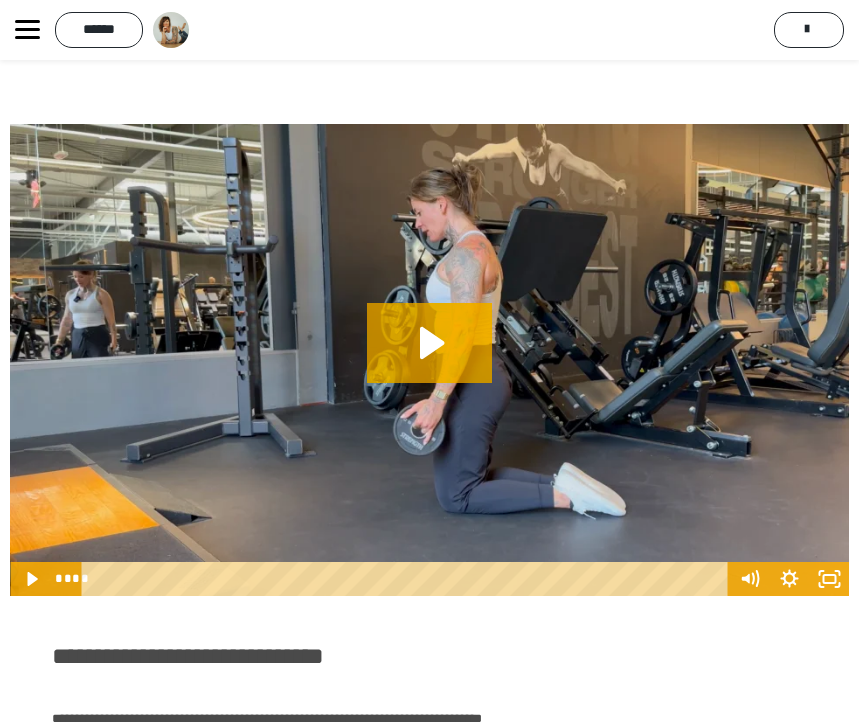 click at bounding box center (429, 360) 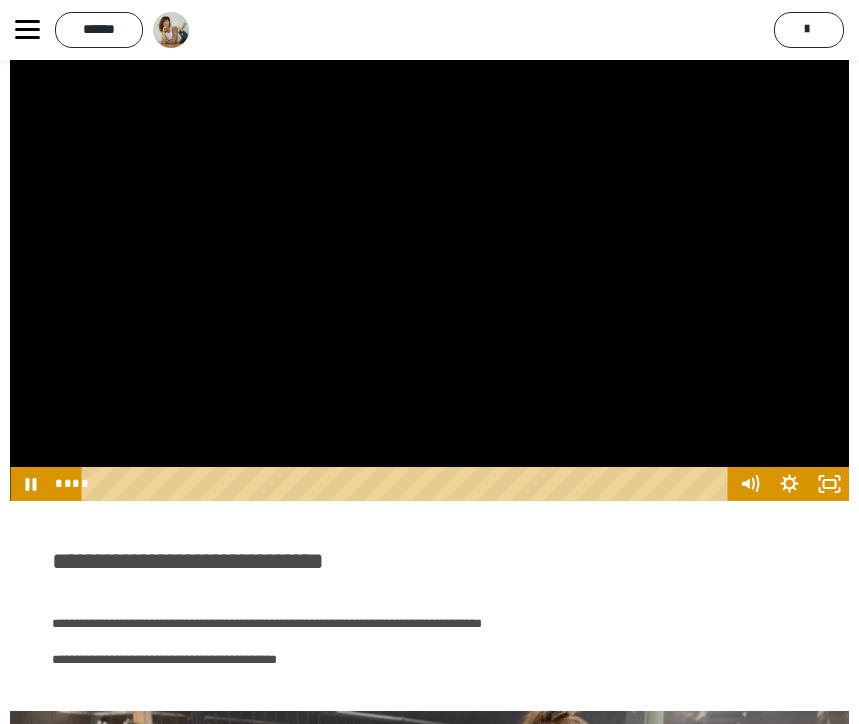 scroll, scrollTop: 990, scrollLeft: 0, axis: vertical 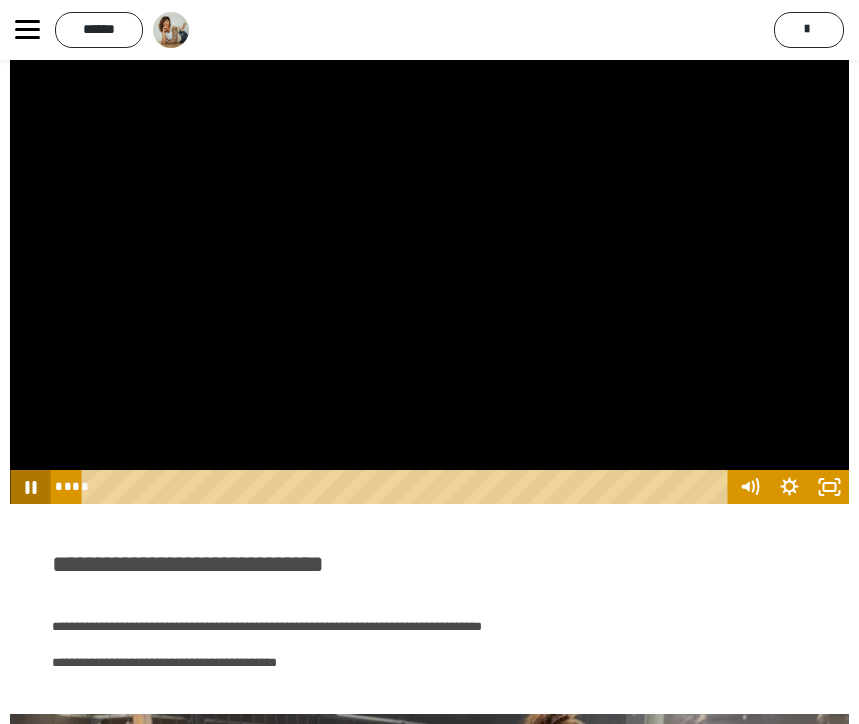 click 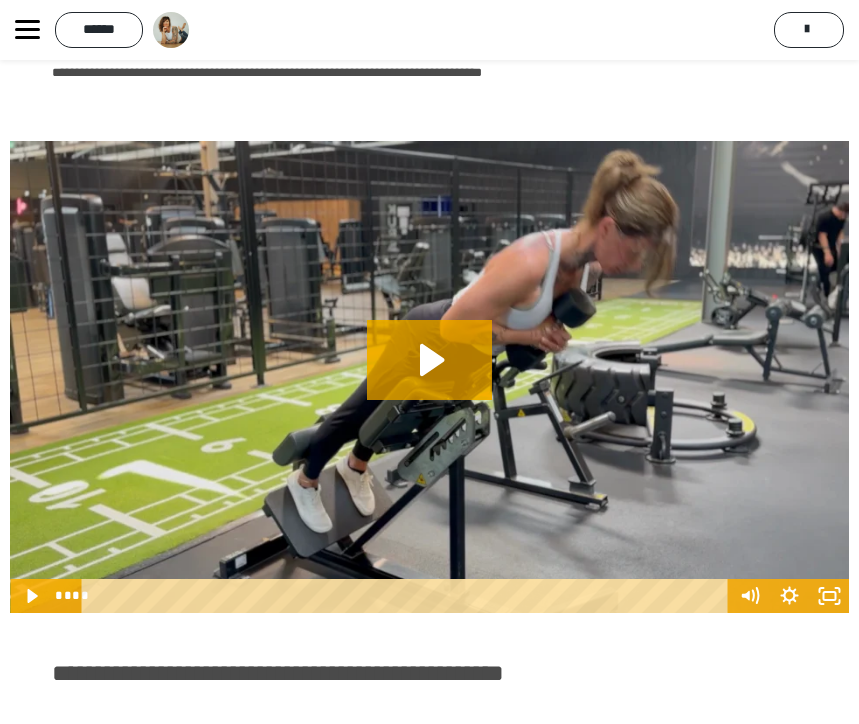 scroll, scrollTop: 2304, scrollLeft: 0, axis: vertical 